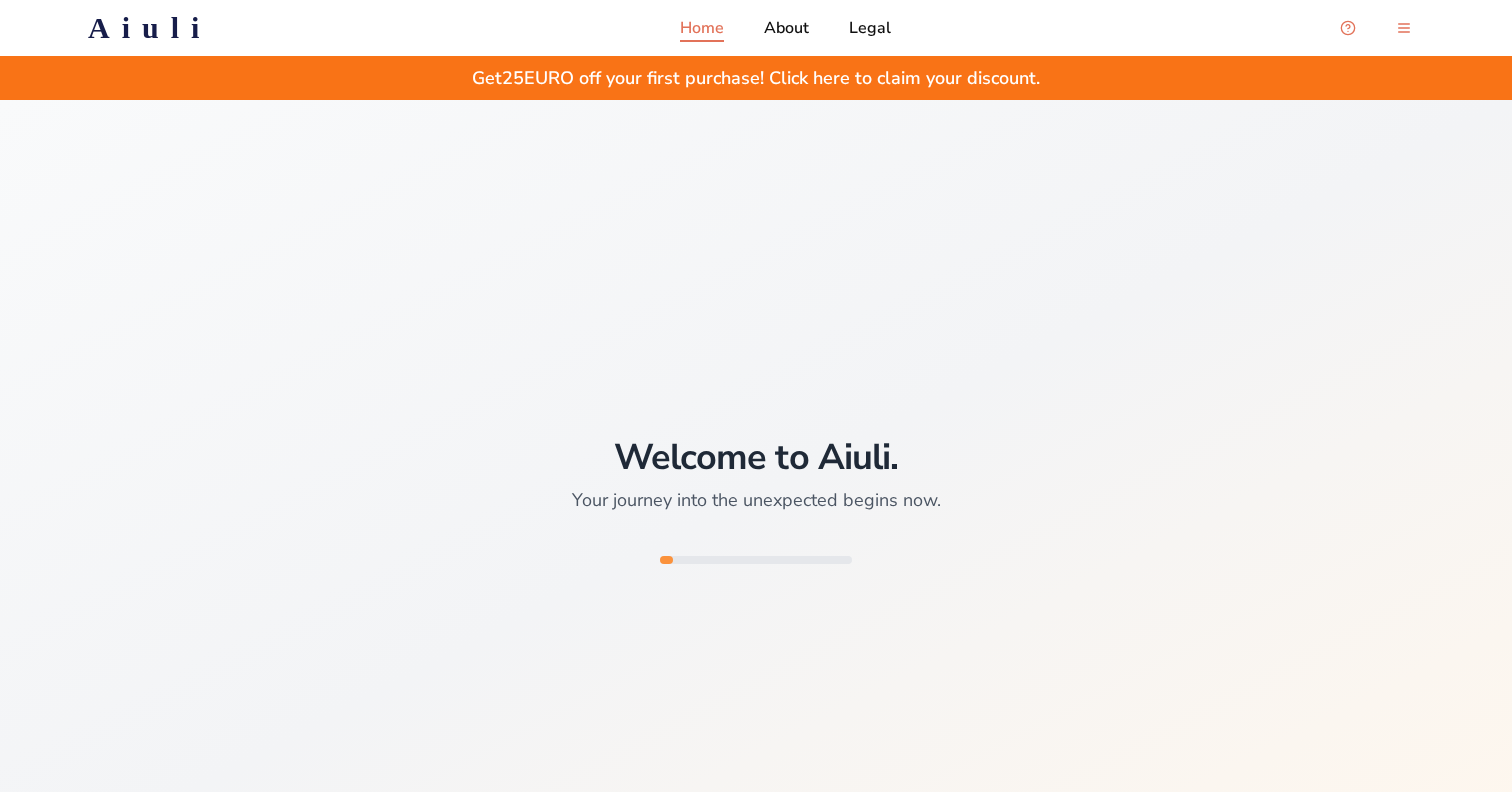 scroll, scrollTop: 0, scrollLeft: 0, axis: both 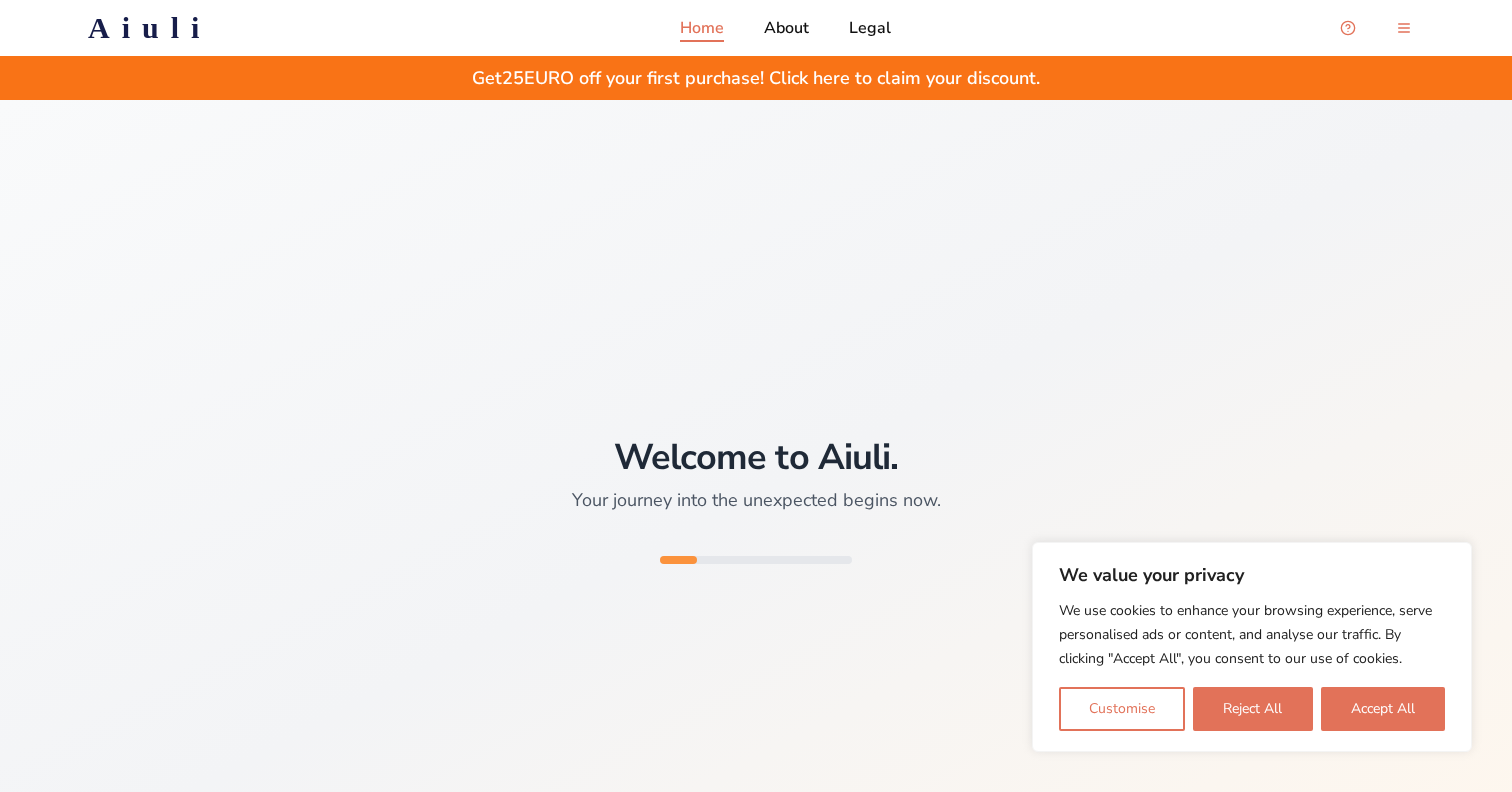 click on "We value your privacy We use cookies to enhance your browsing experience, serve personalised ads or content, and analyse our traffic. By clicking "Accept All", you consent to our use of cookies. Customise   Reject All   Accept All" at bounding box center [1252, 647] 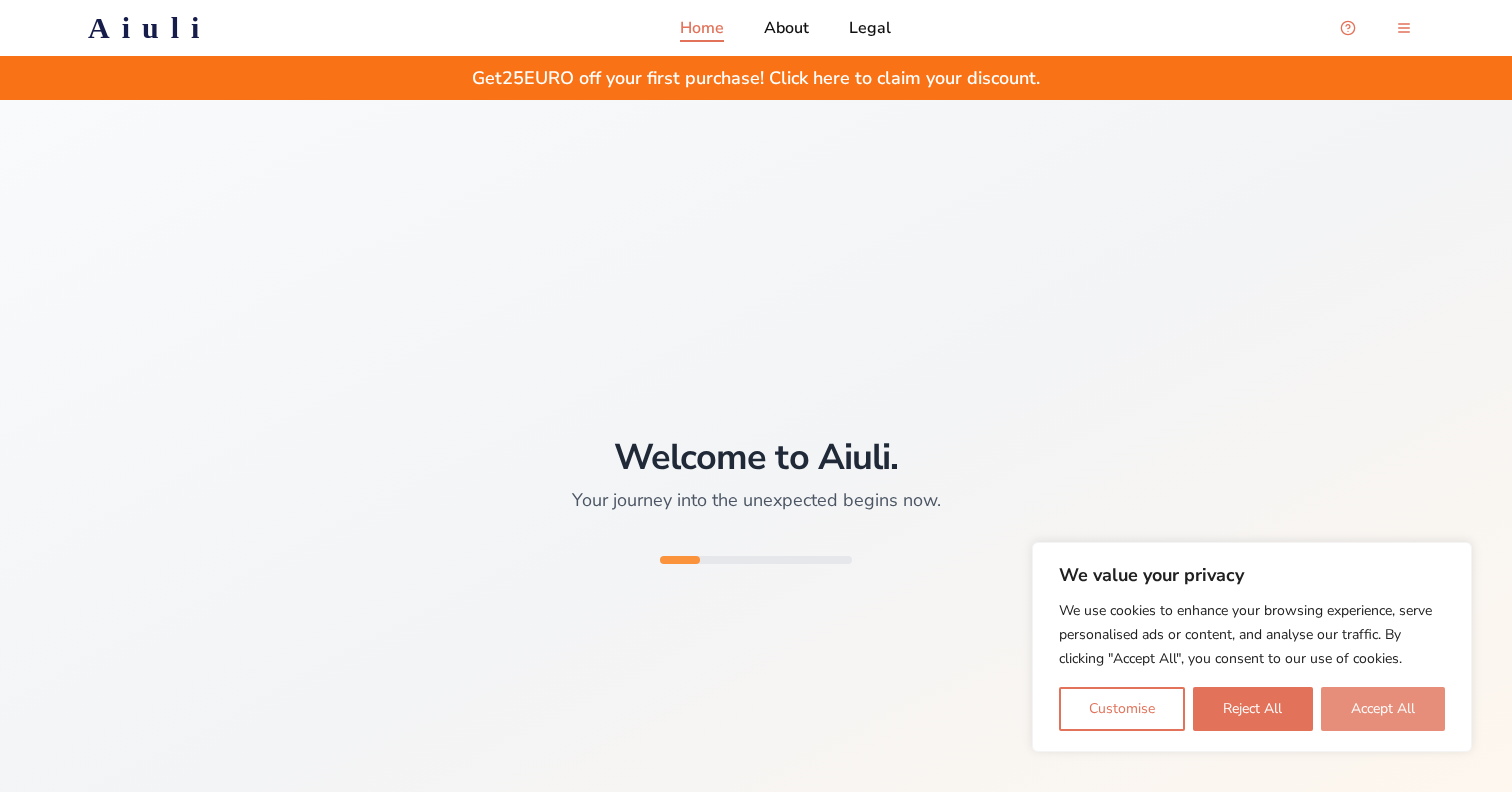 click on "Accept All" at bounding box center (1383, 709) 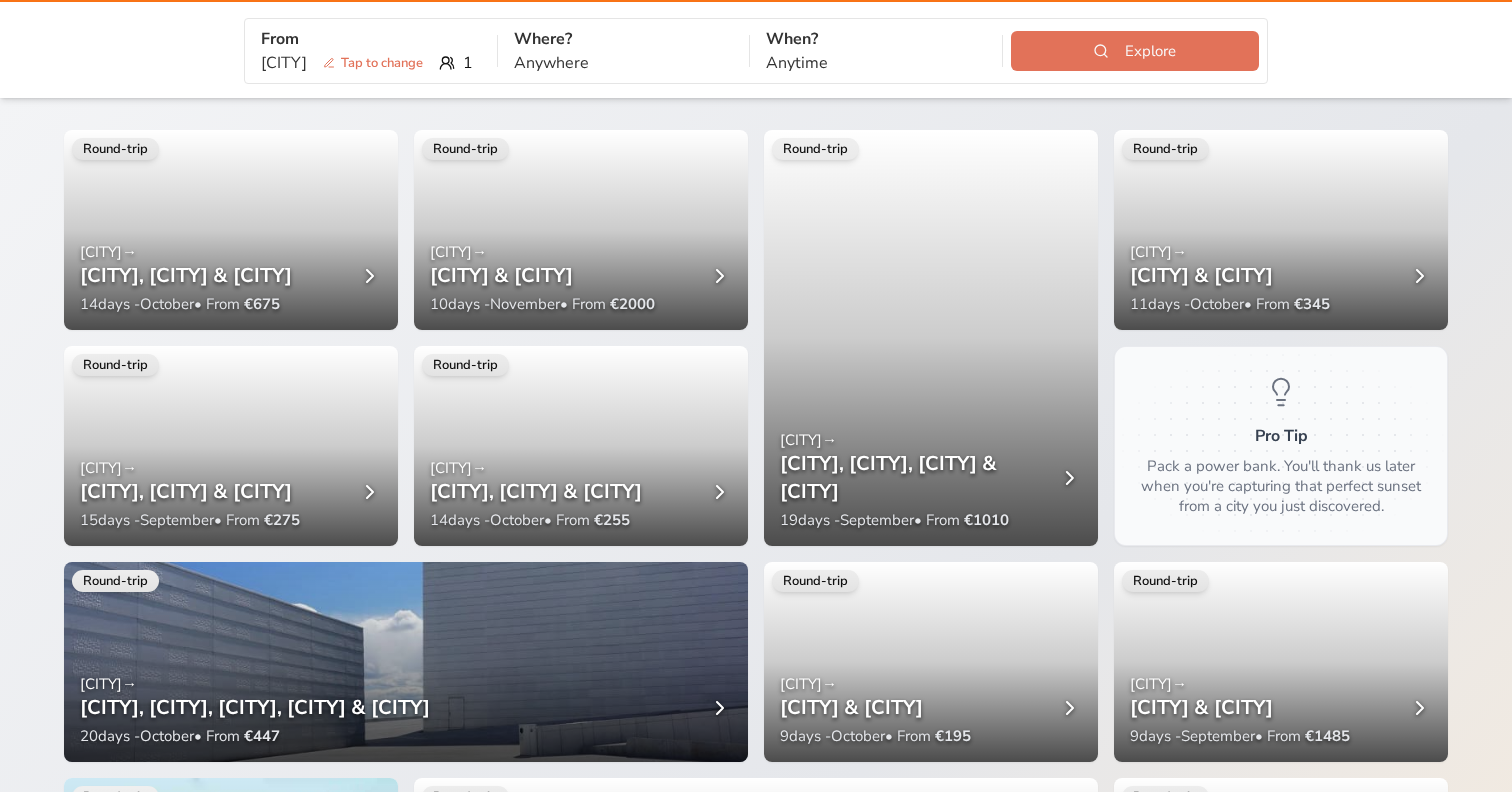 scroll, scrollTop: 0, scrollLeft: 0, axis: both 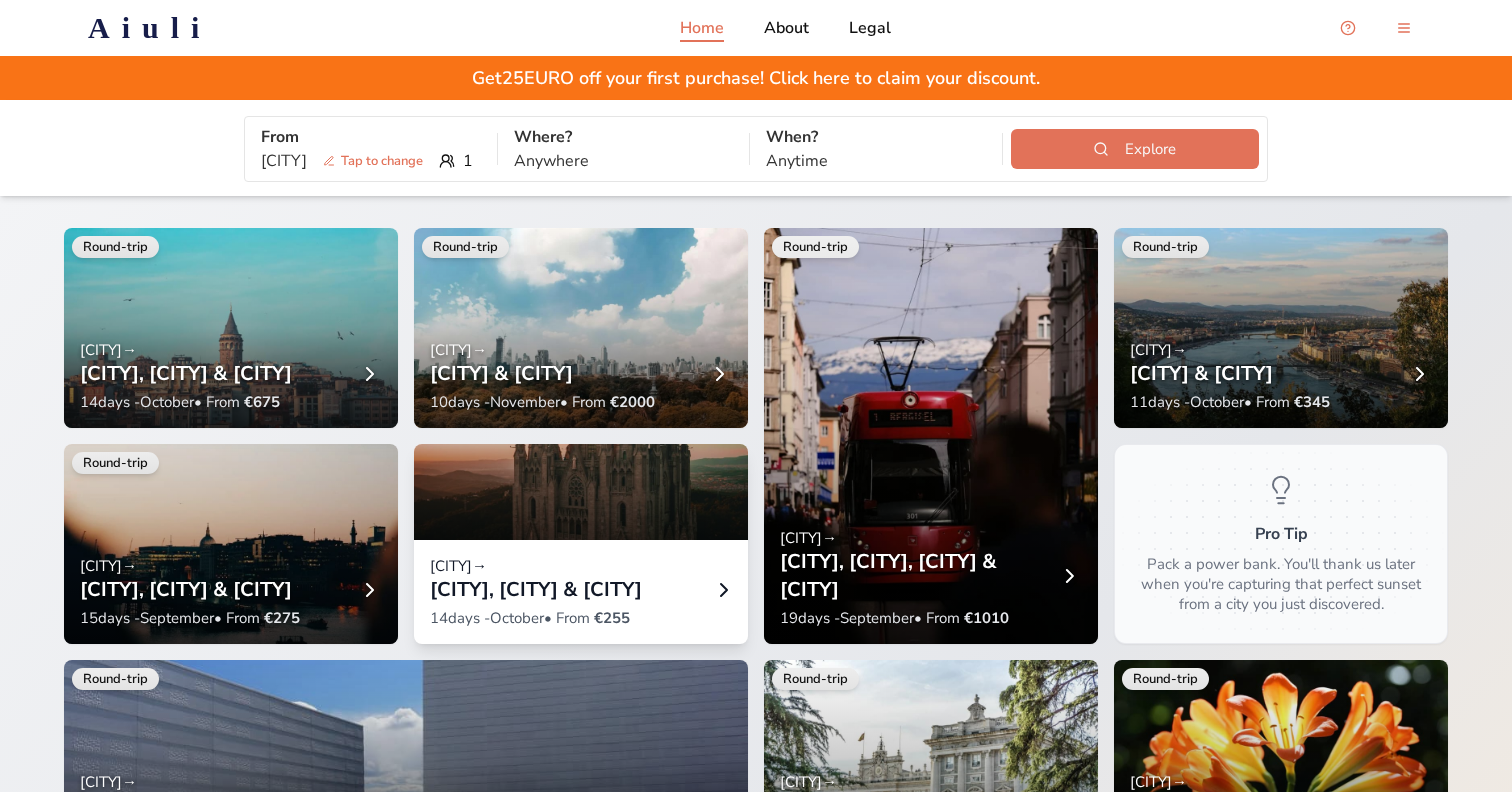 click at bounding box center (581, 440) 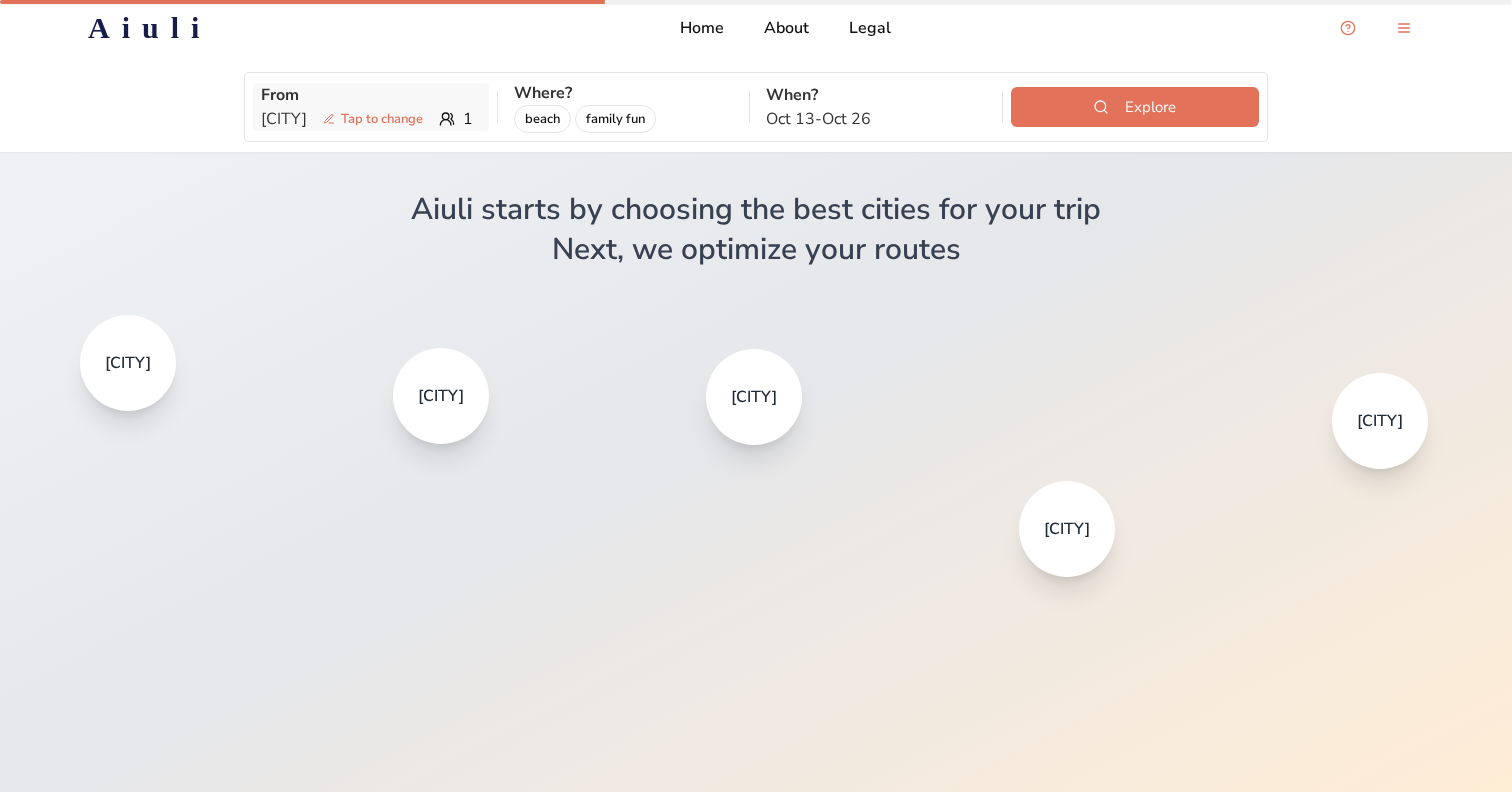 click on "[CITY] Tap to change" at bounding box center (346, 119) 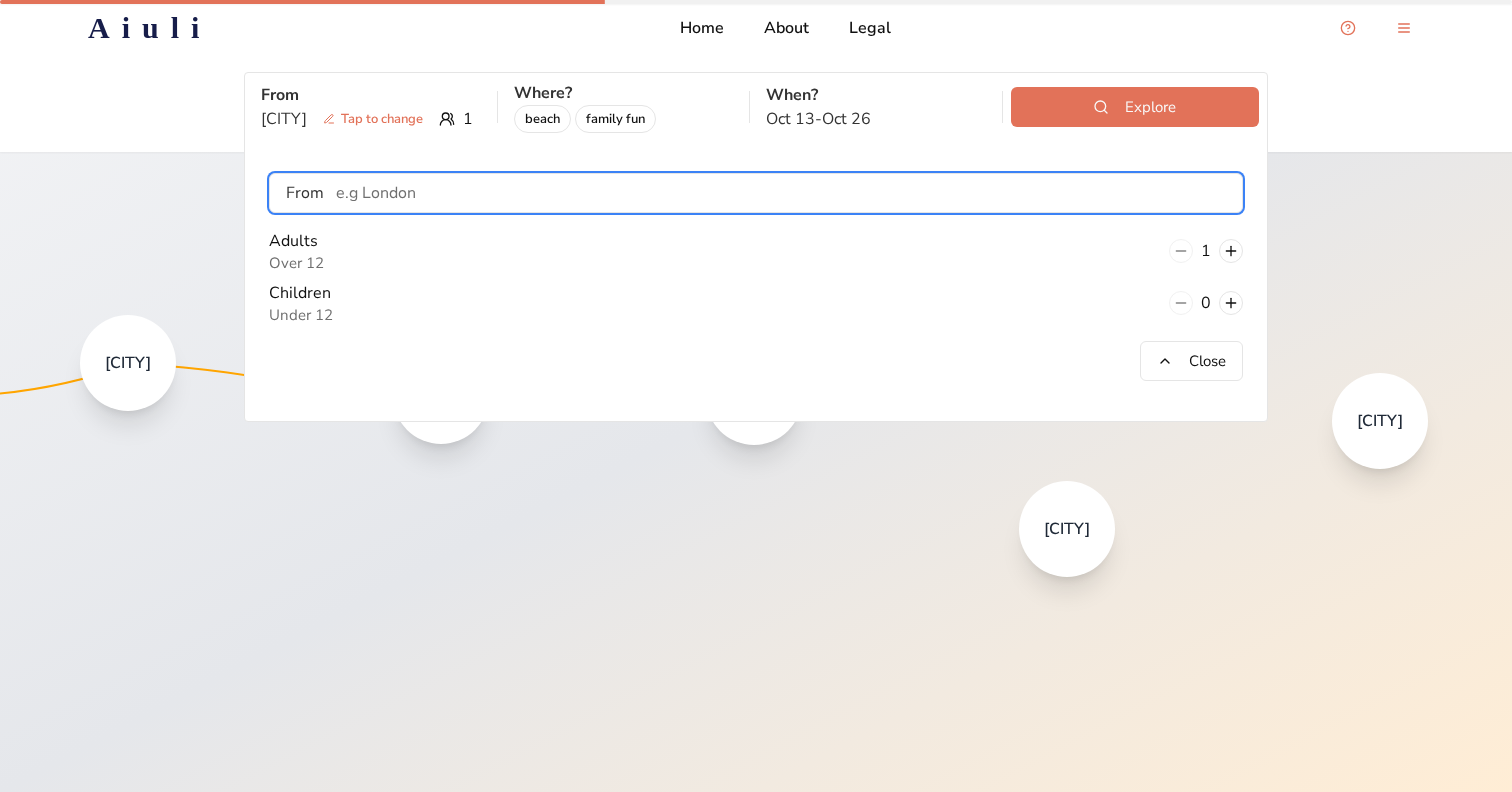 click at bounding box center [783, 193] 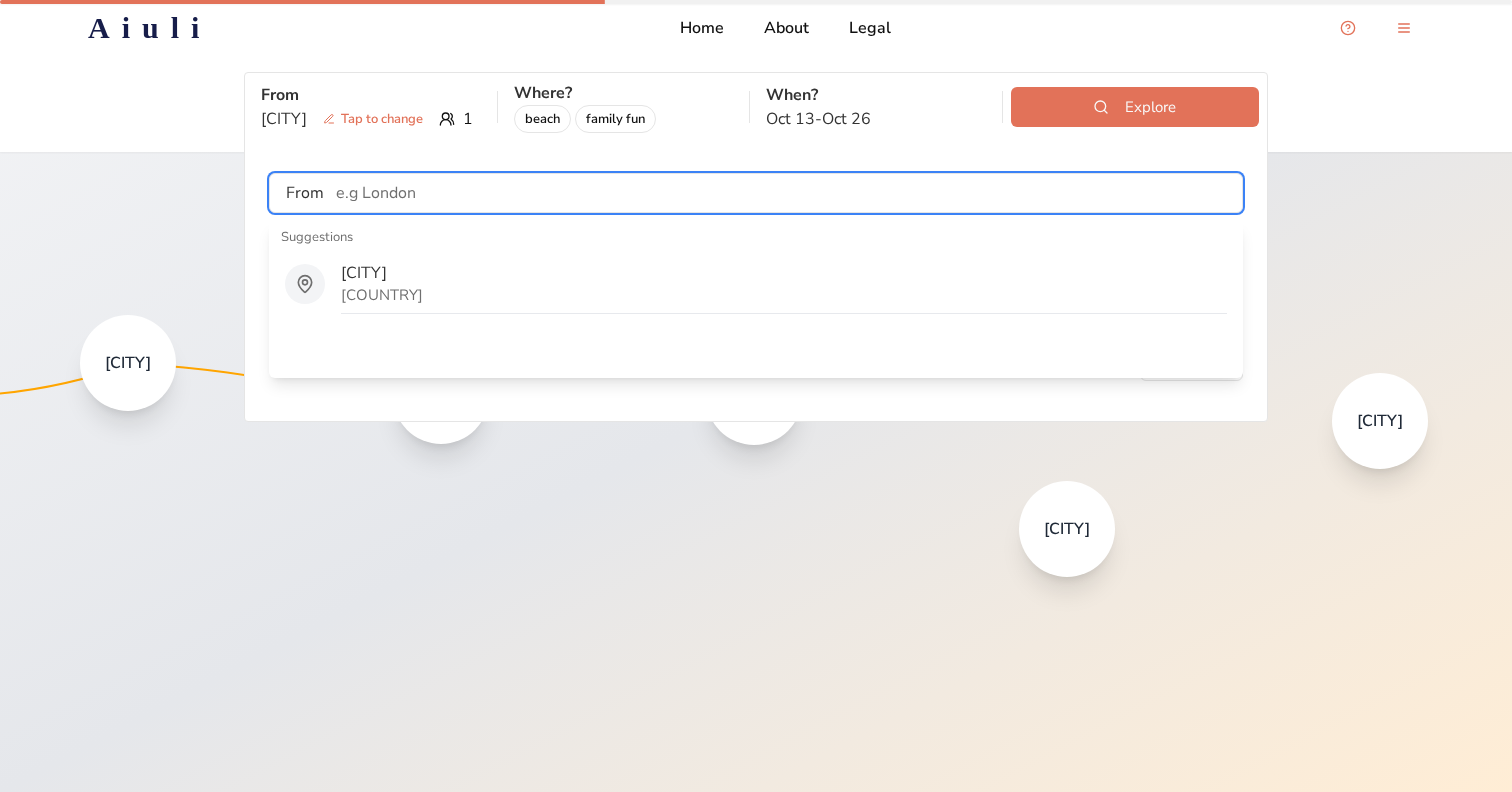 click at bounding box center (783, 193) 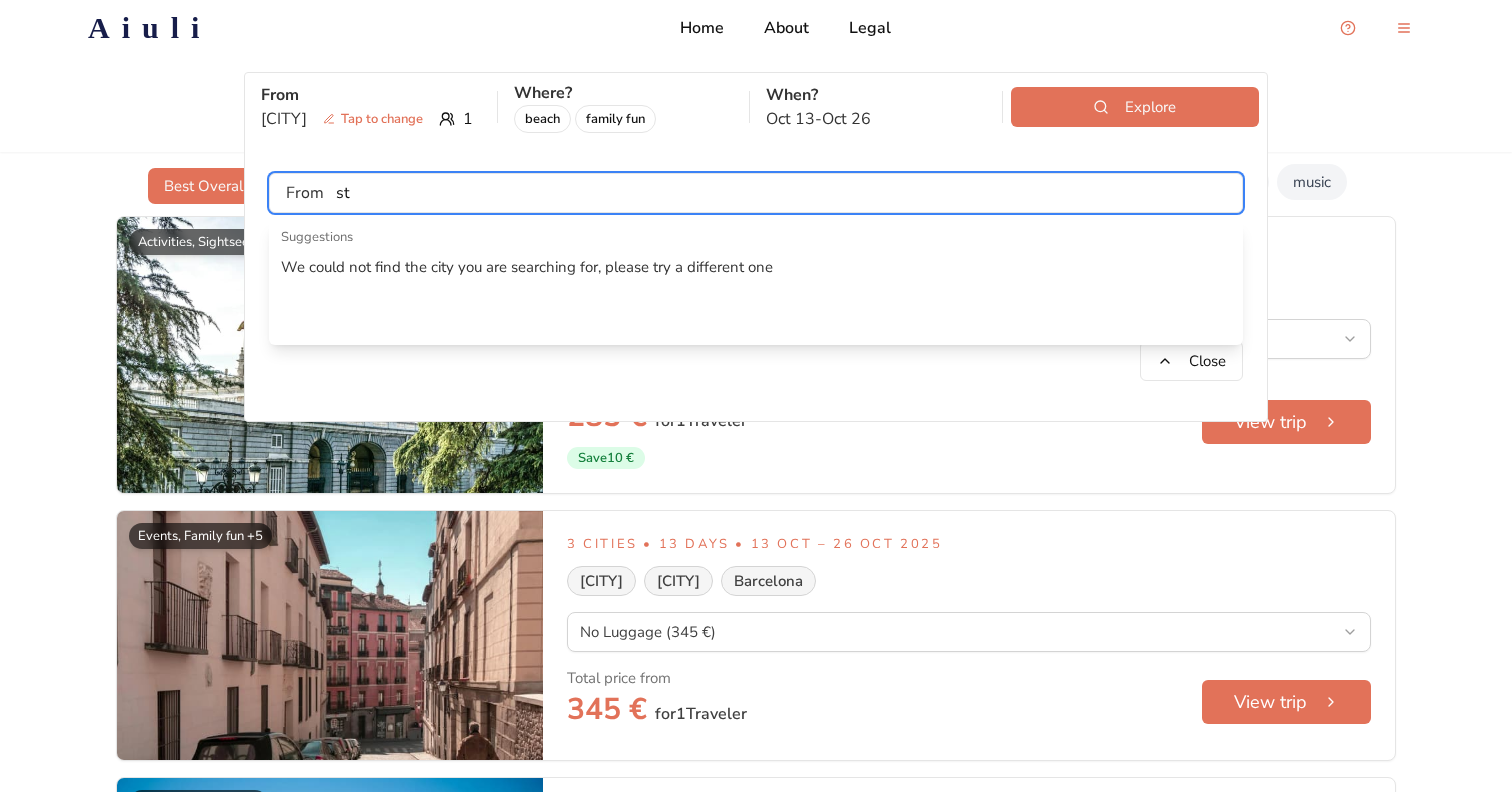 type on "s" 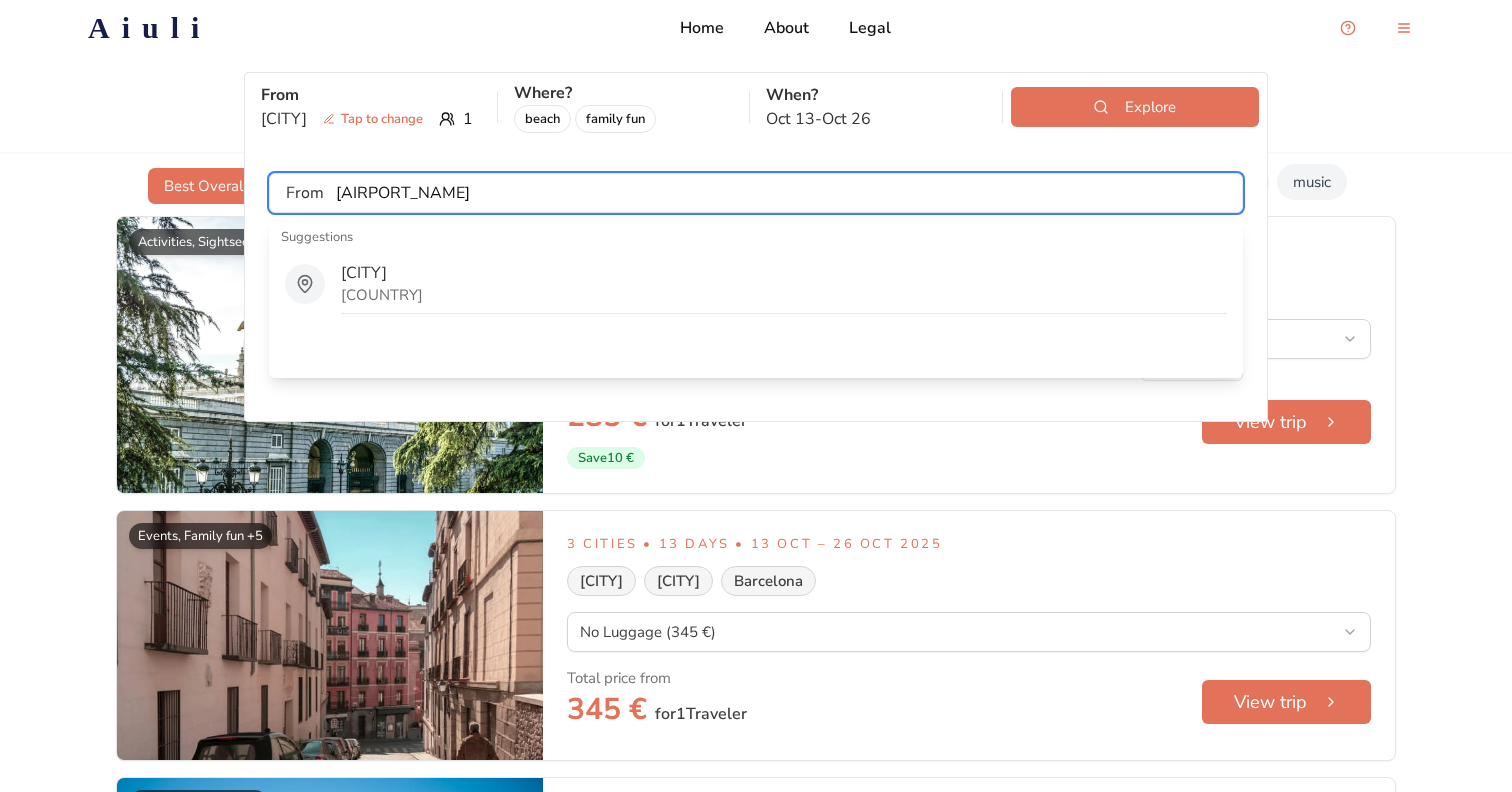 click on "[AIRPORT_NAME]" at bounding box center [783, 193] 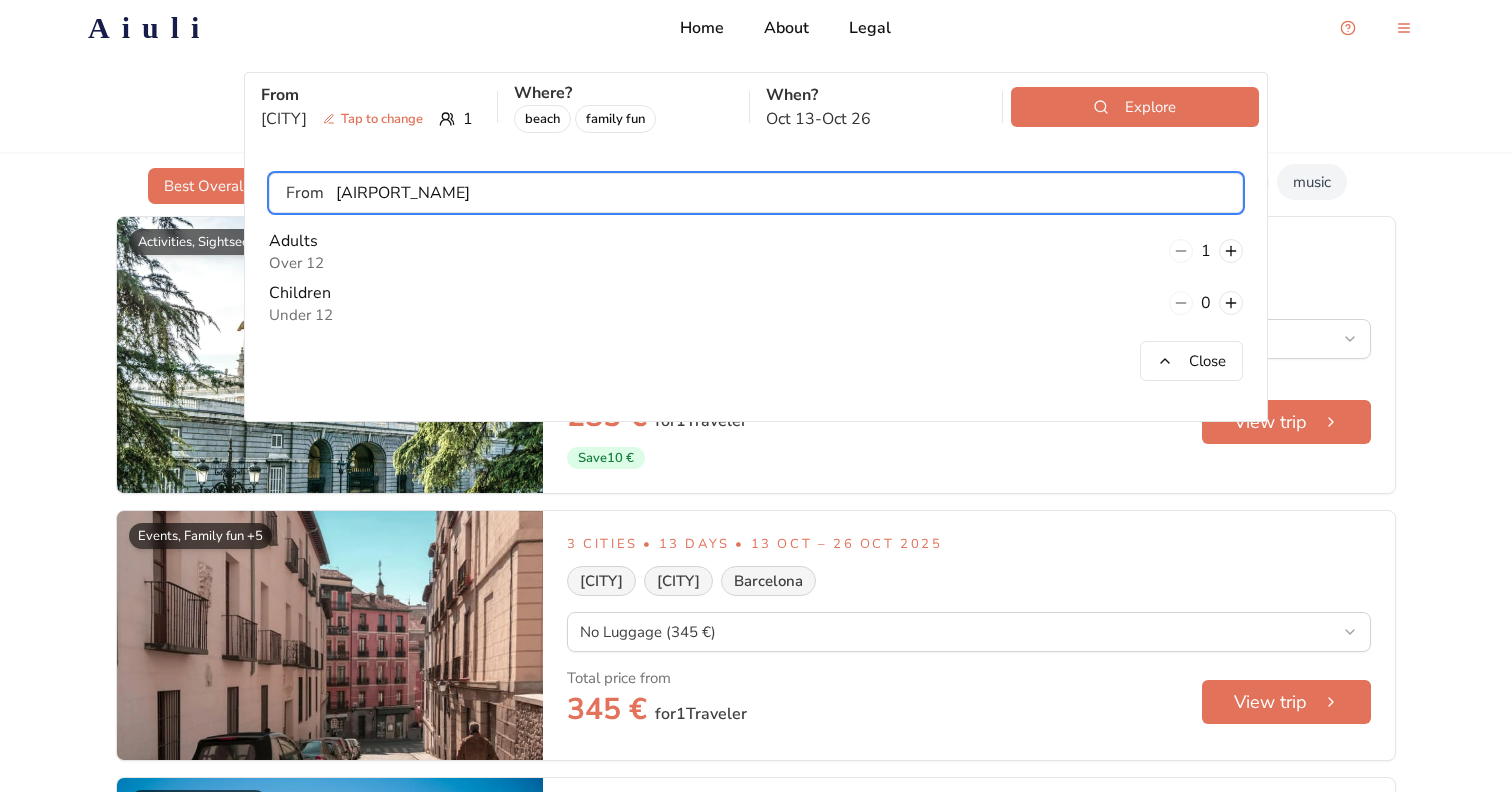 click on "[AIRPORT_NAME]" at bounding box center (783, 193) 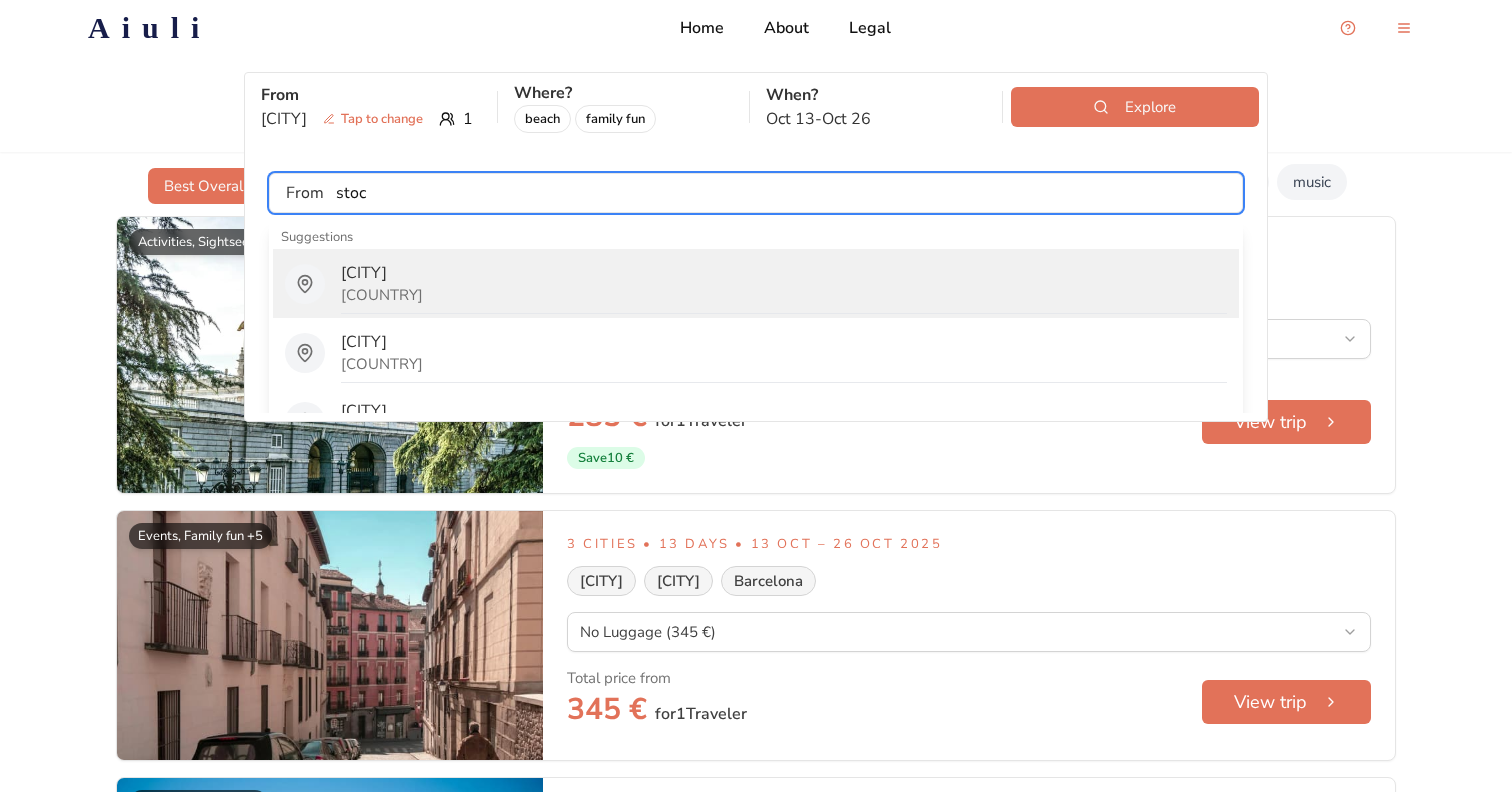 type on "[CITY]" 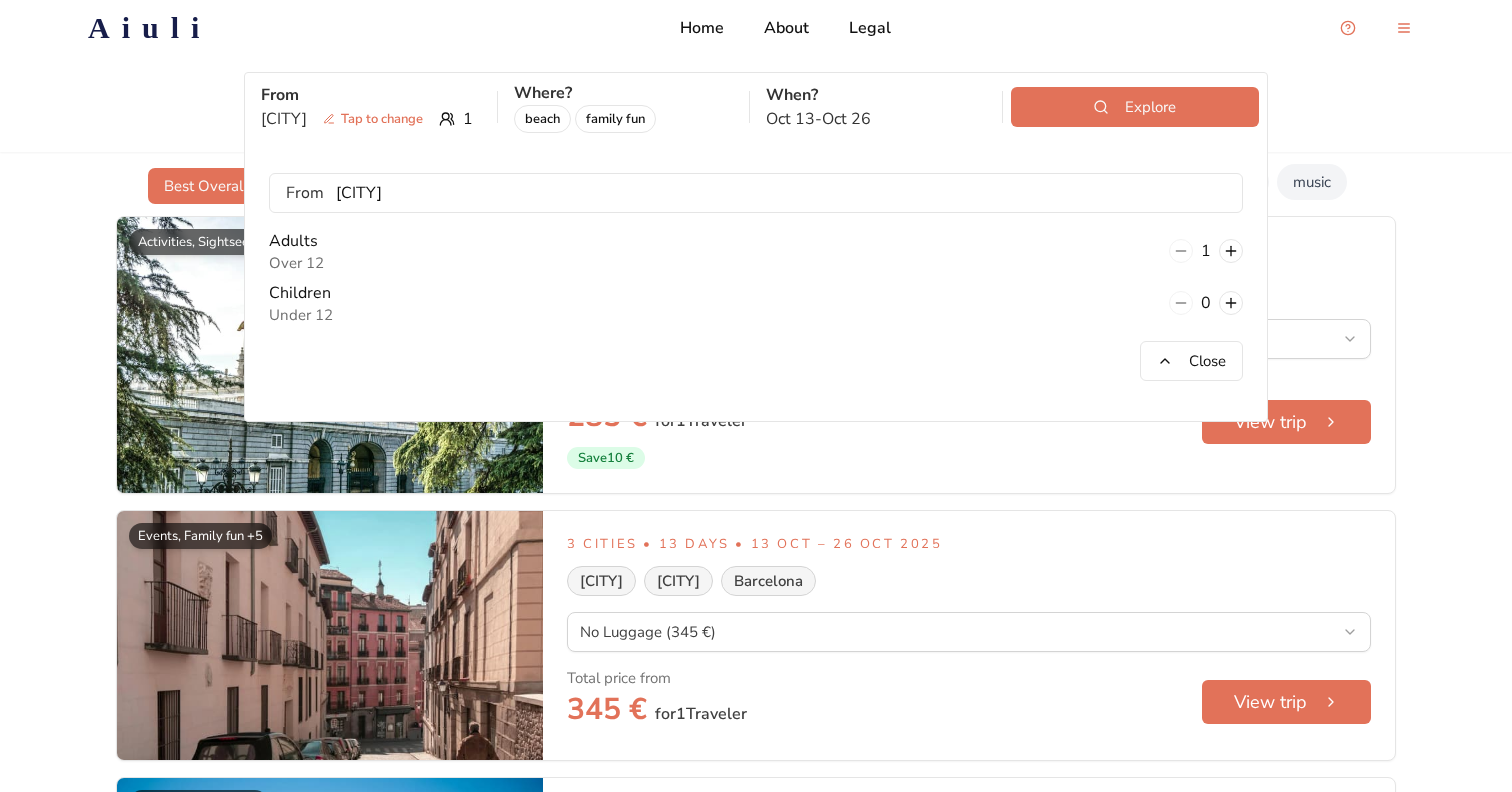 click on "Adults Over 12   1" at bounding box center [756, 251] 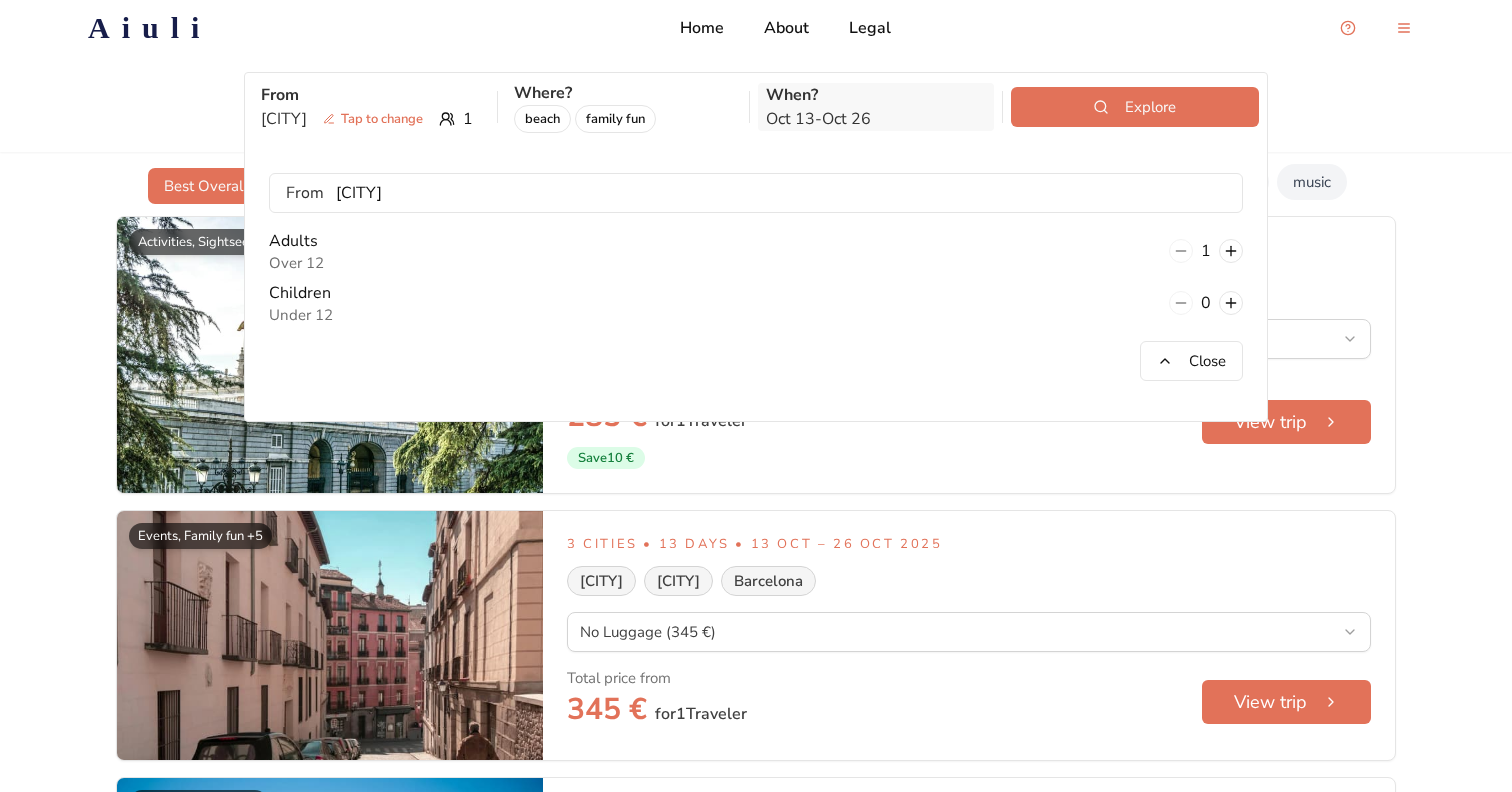 click on "Oct 13  -  Oct 26" at bounding box center (876, 119) 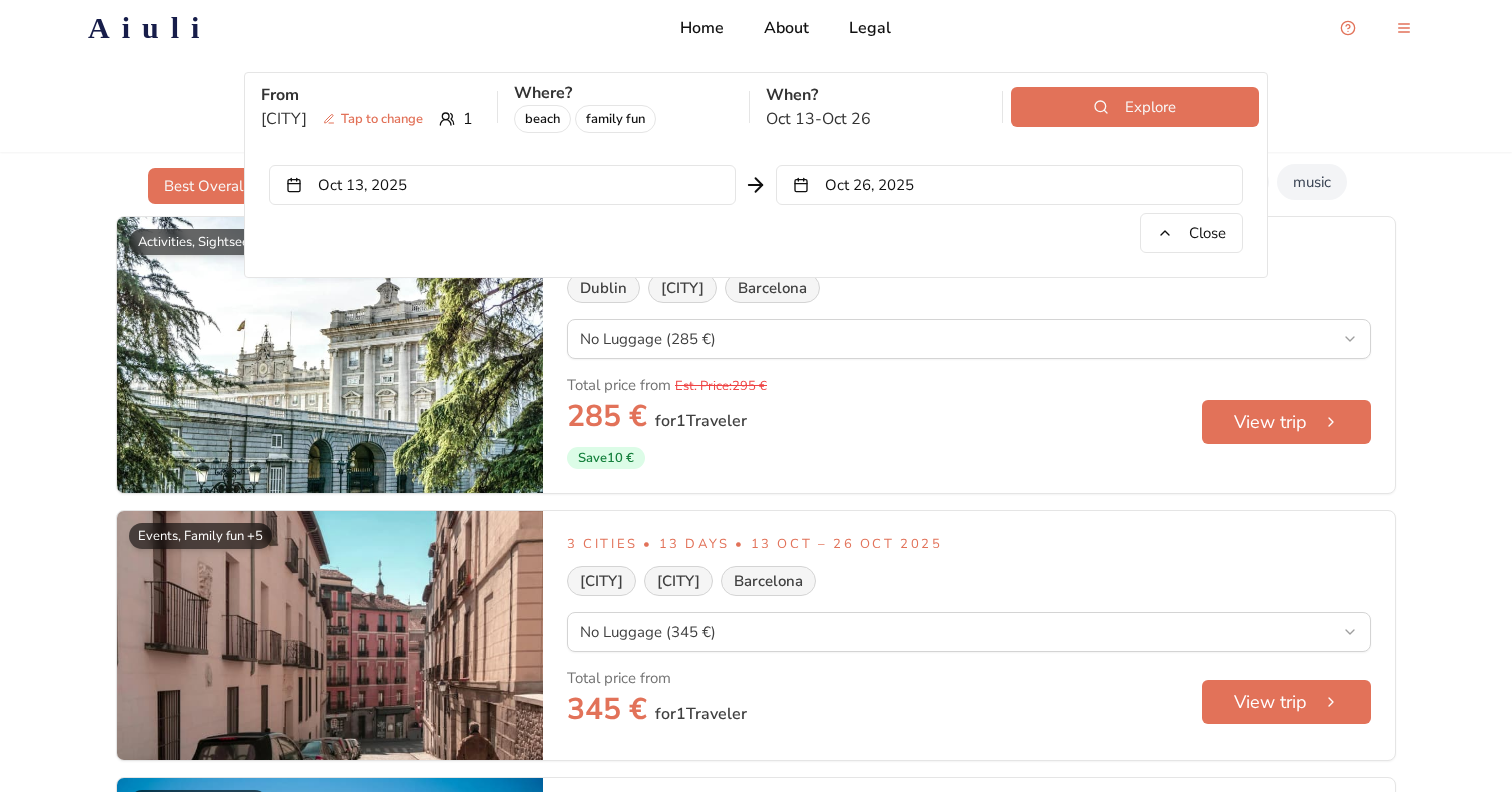 click on "Oct 13, 2025" at bounding box center [502, 185] 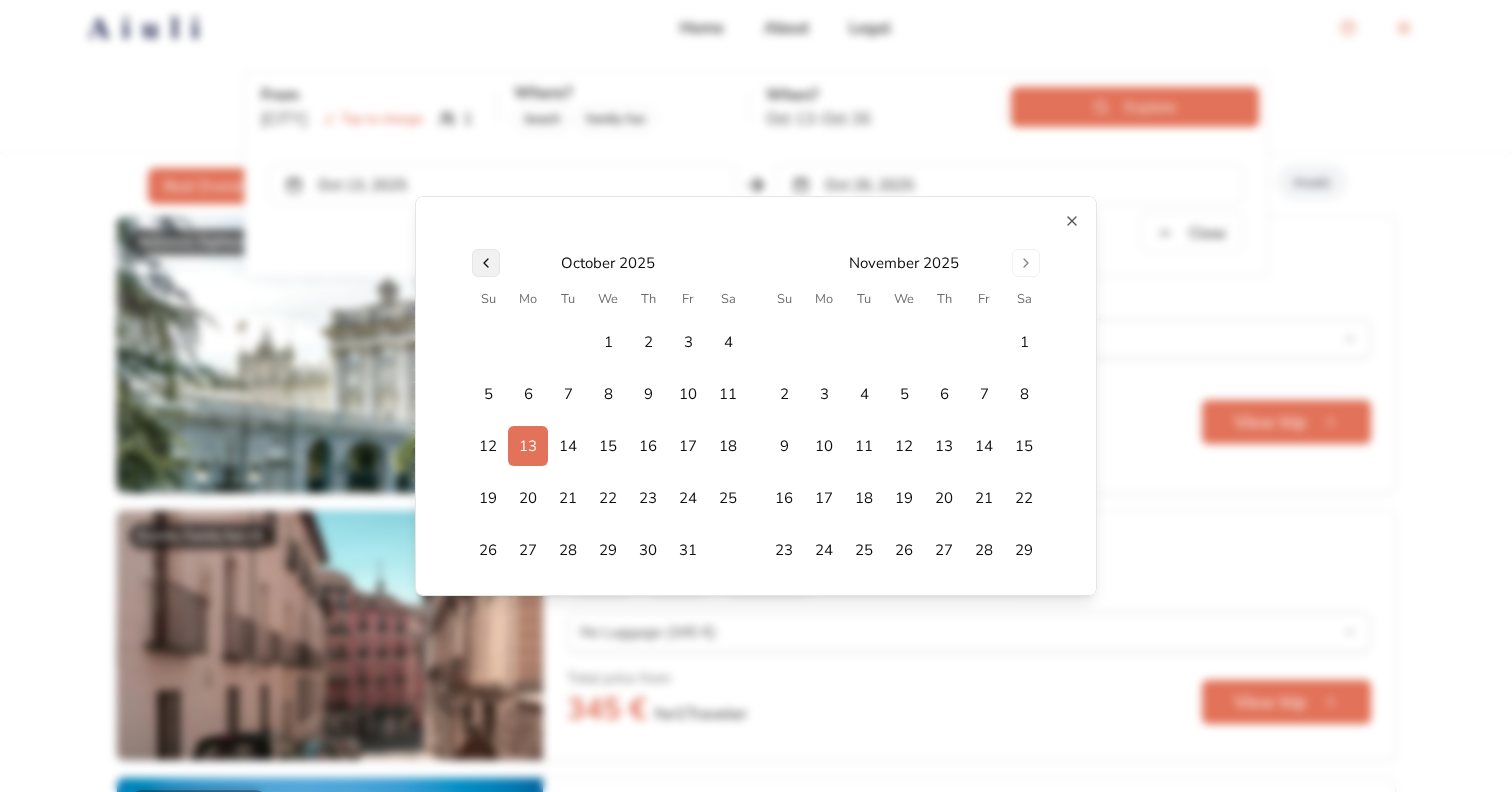 click at bounding box center [486, 263] 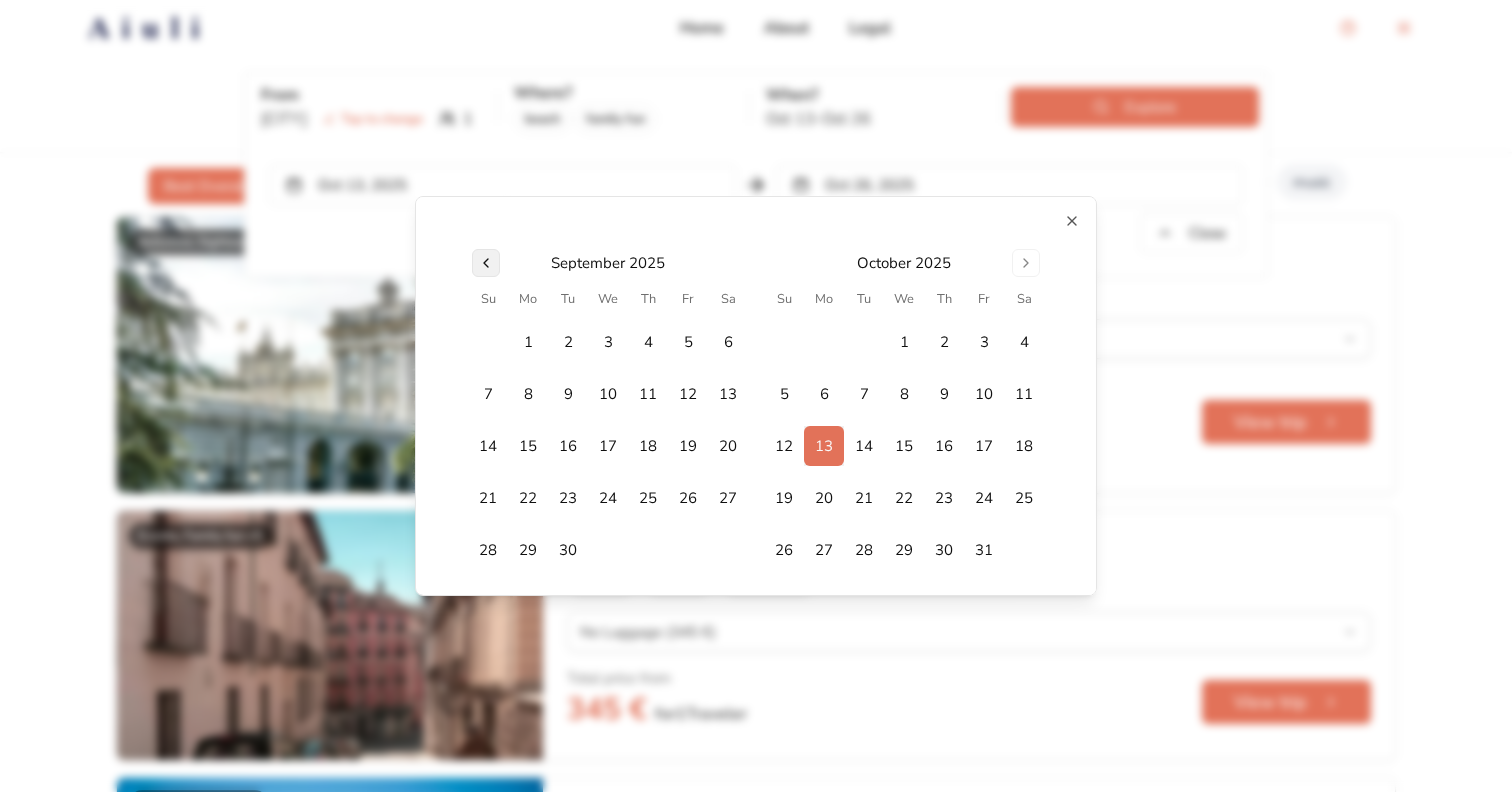 click at bounding box center (486, 263) 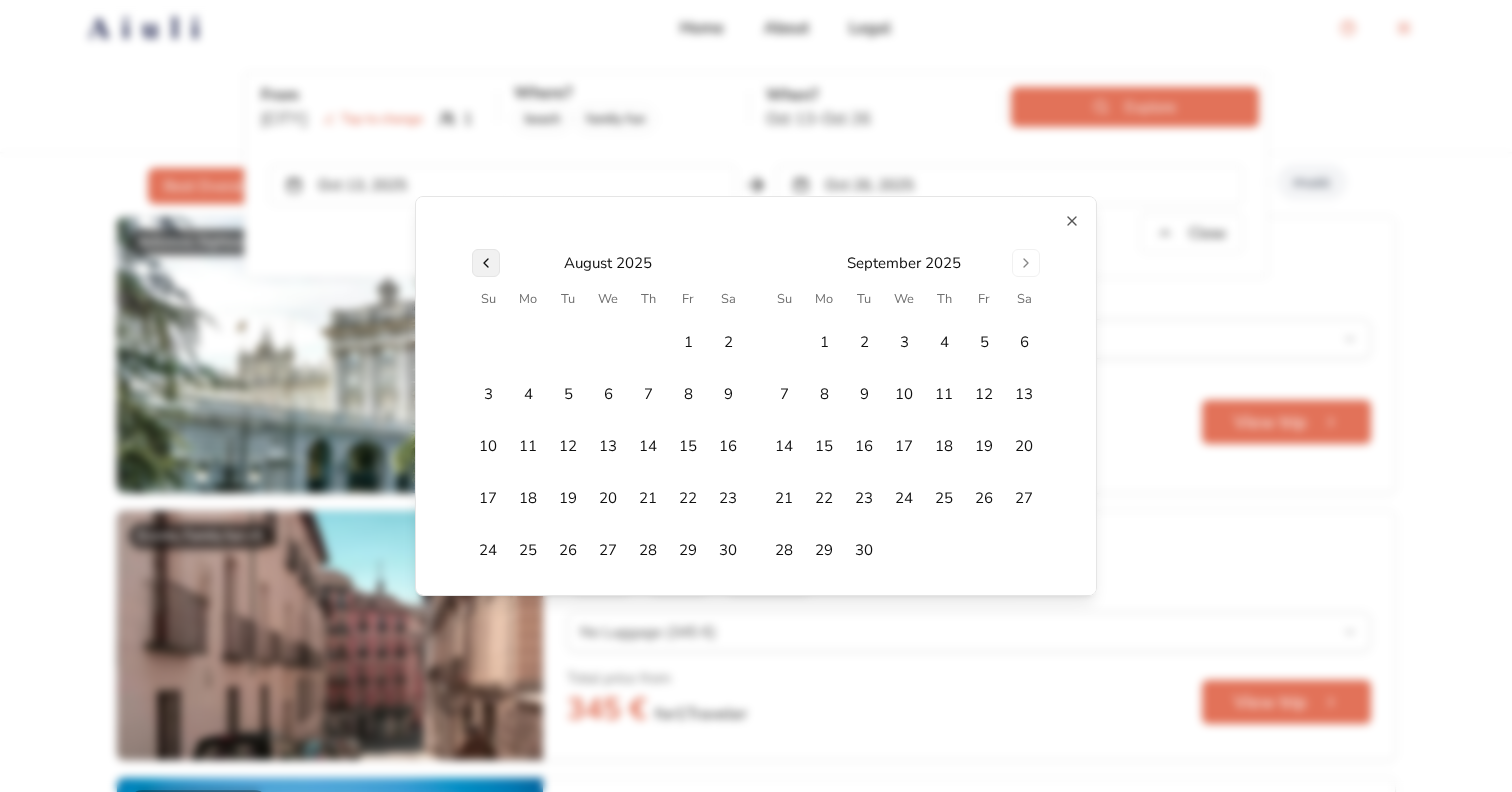 click at bounding box center [486, 263] 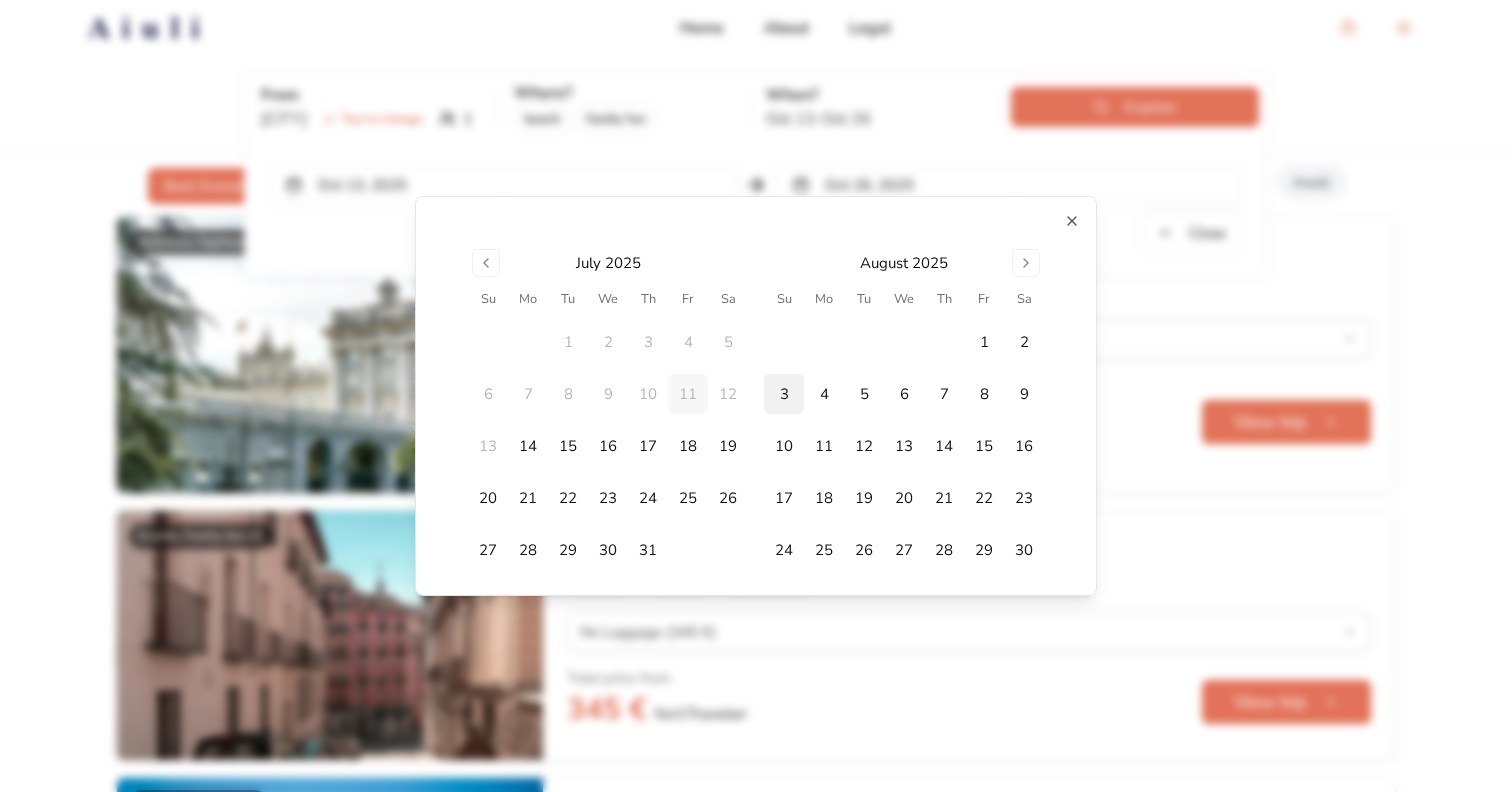 click on "3" at bounding box center (784, 394) 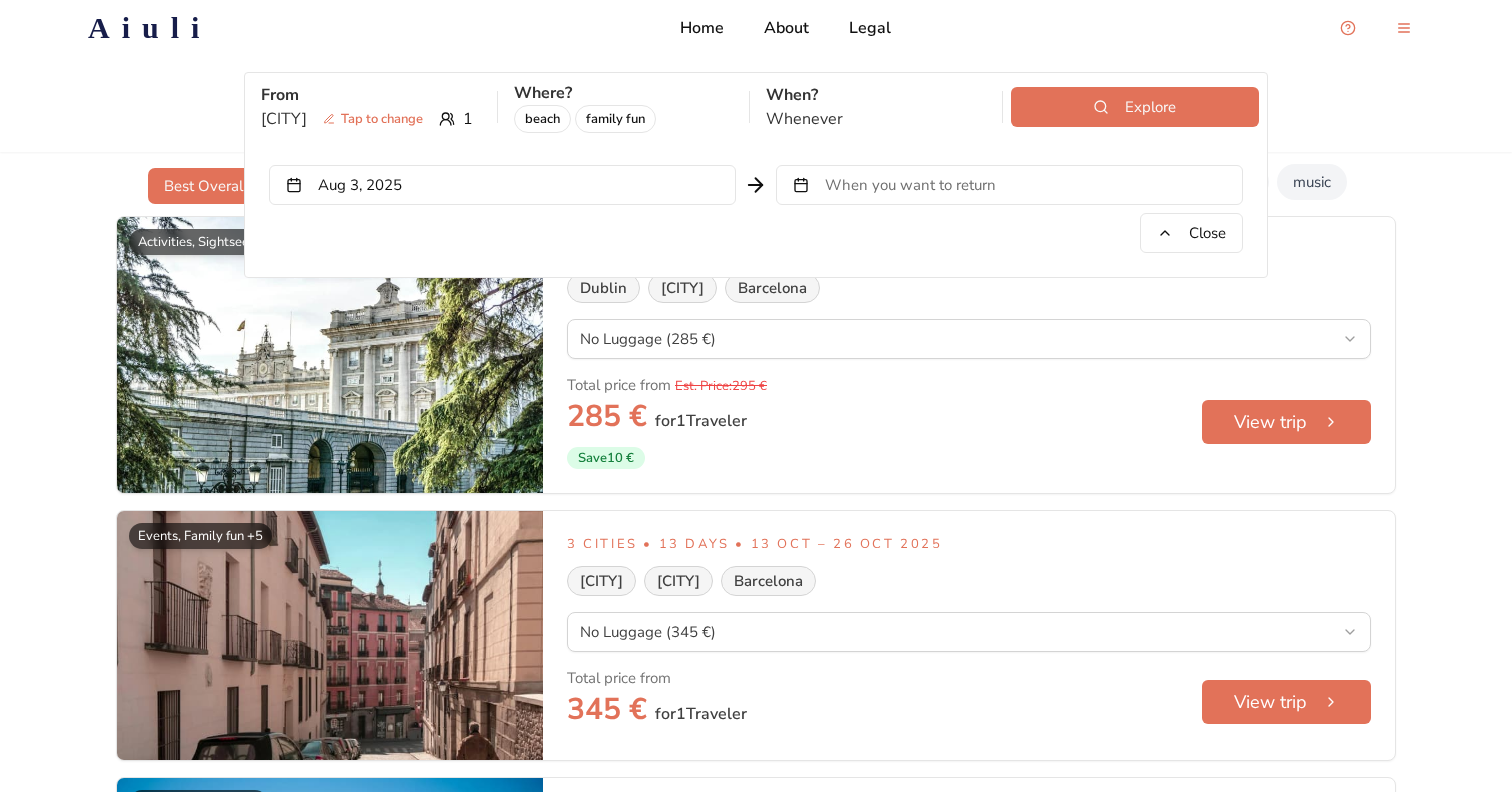 click on "When you want to return" at bounding box center [910, 185] 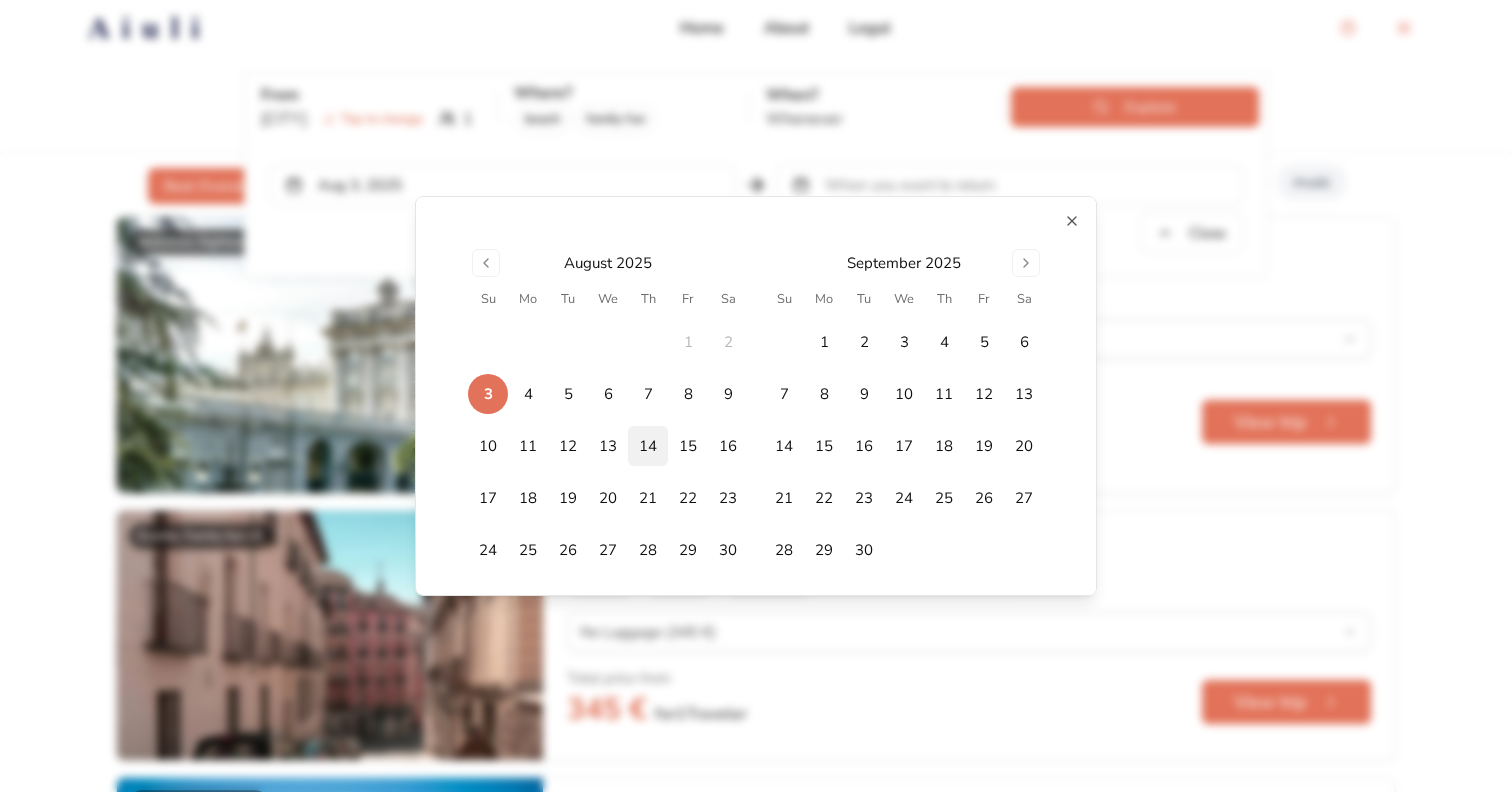 click on "14" at bounding box center [648, 446] 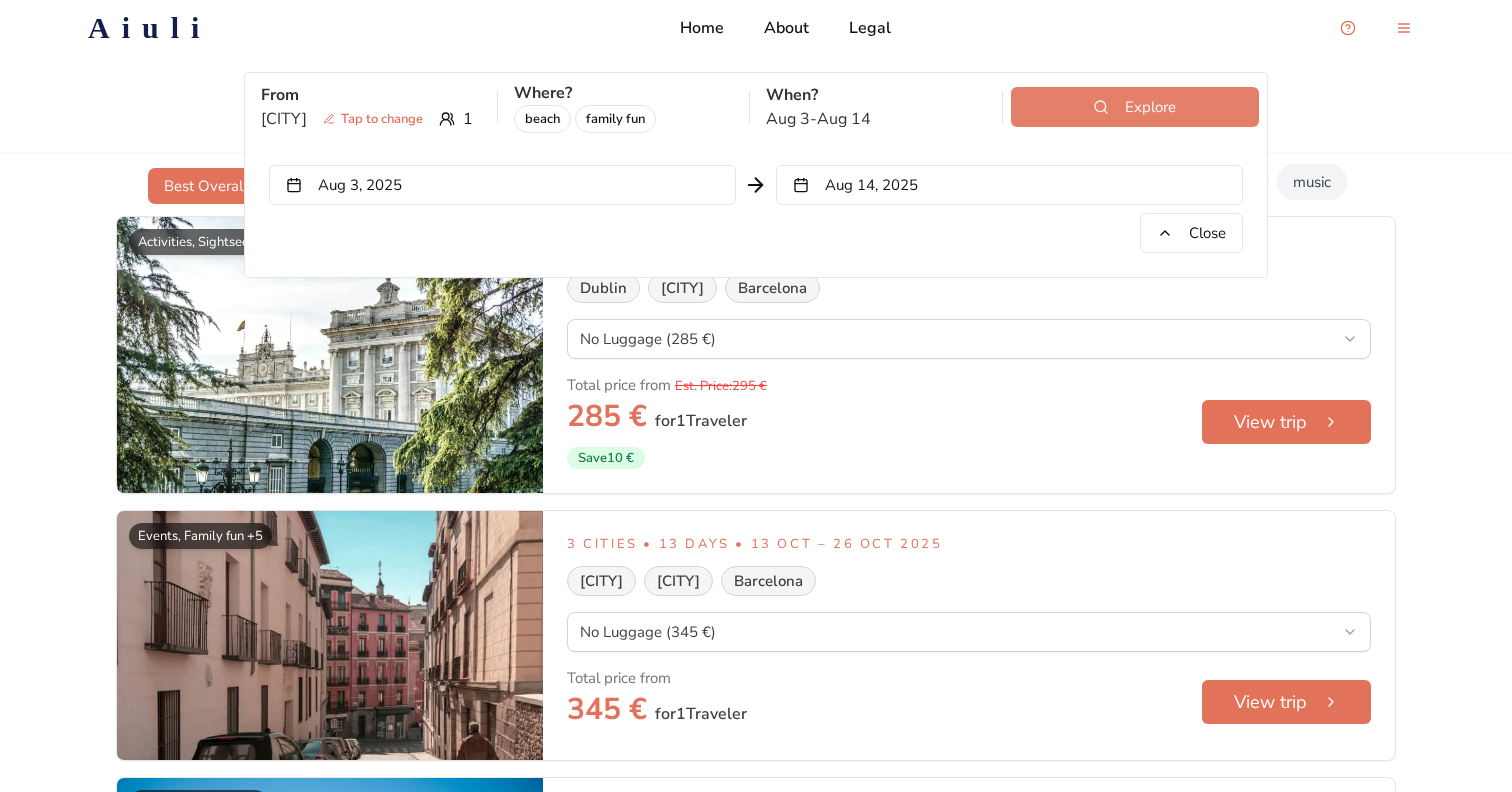 click on "Explore" at bounding box center (1135, 107) 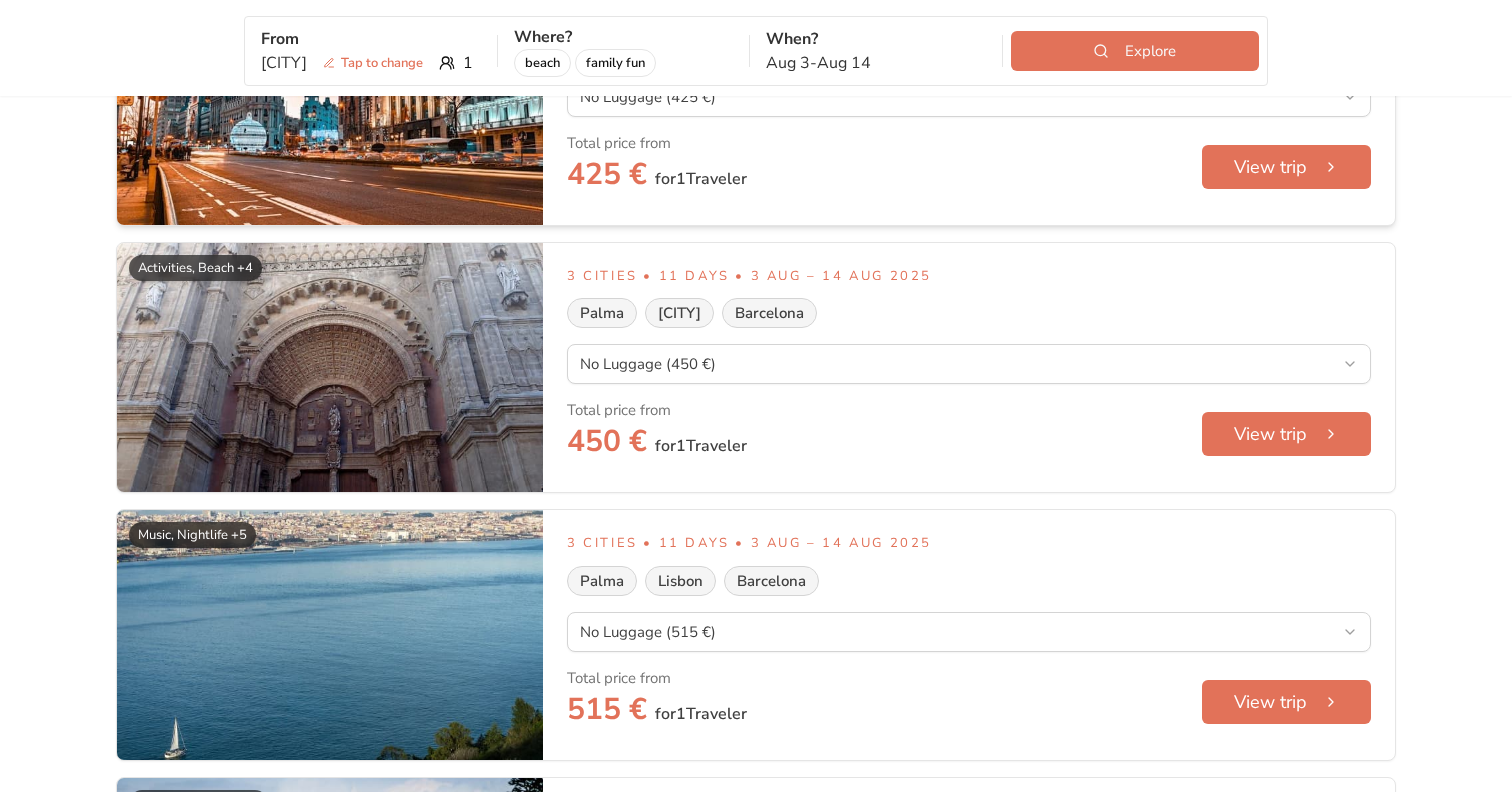 scroll, scrollTop: 1488, scrollLeft: 0, axis: vertical 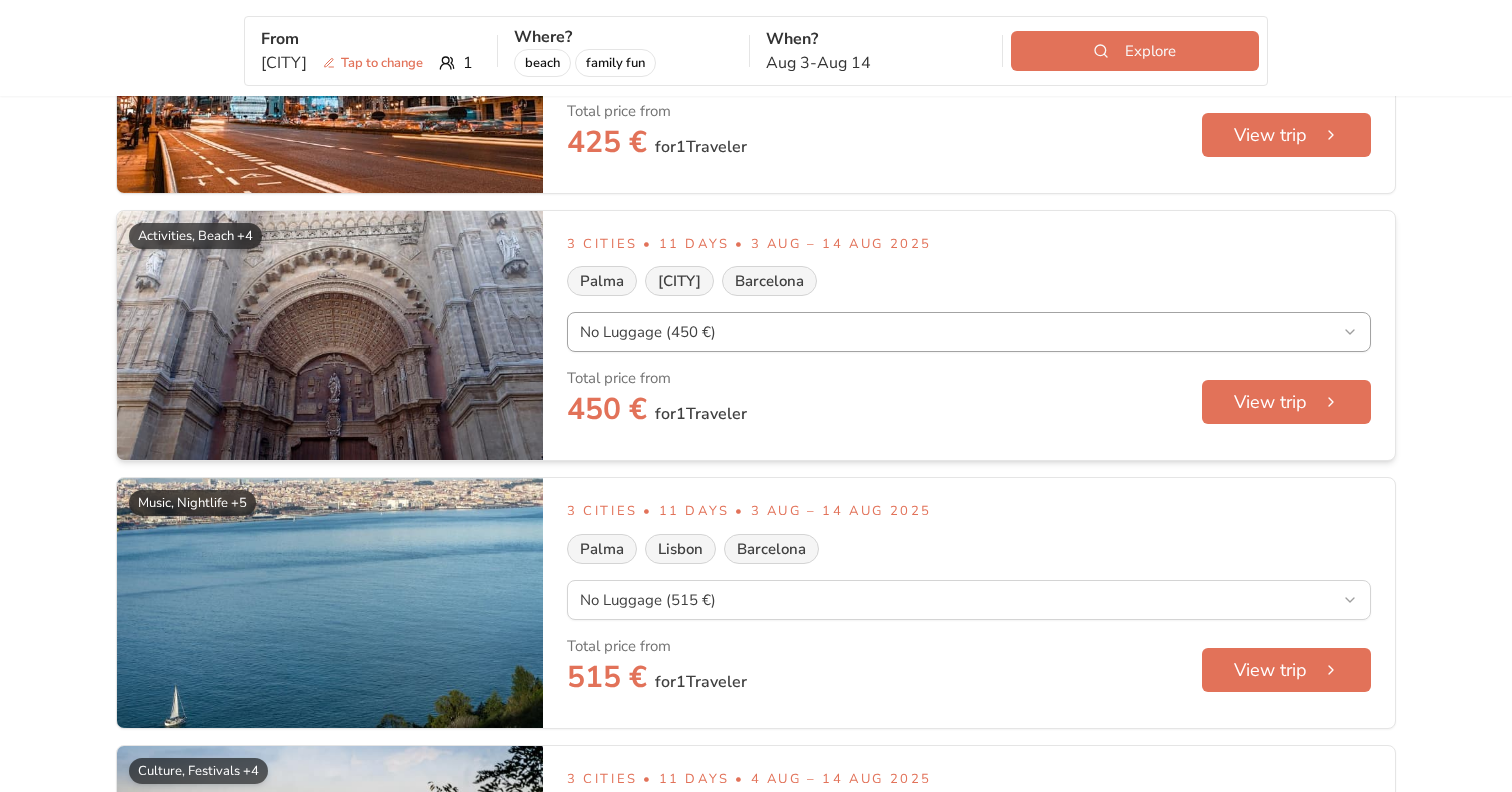 click on "We value your privacy We use cookies to enhance your browsing experience, serve personalised ads or content, and analyse our traffic. By clicking "Accept All", you consent to our use of cookies. Customise   Reject All   Accept All   Customise Consent Preferences   We use cookies to help you navigate efficiently and perform certain functions. You will find detailed information about all cookies under each consent category below. The cookies that are categorised as "Necessary" are stored on your browser as they are essential for enabling the basic functionalities of the site. ...  Show more Necessary Always Active Necessary cookies are required to enable the basic features of this site, such as providing secure log-in or adjusting your consent preferences. These cookies do not store any personally identifiable data. No cookies to display. Functional No cookies to display. Analytics Cookie fs_uid Duration 1 year Description This cookie is set by the provider Fullstory. This cookie is used for session tracking." at bounding box center (756, 3140) 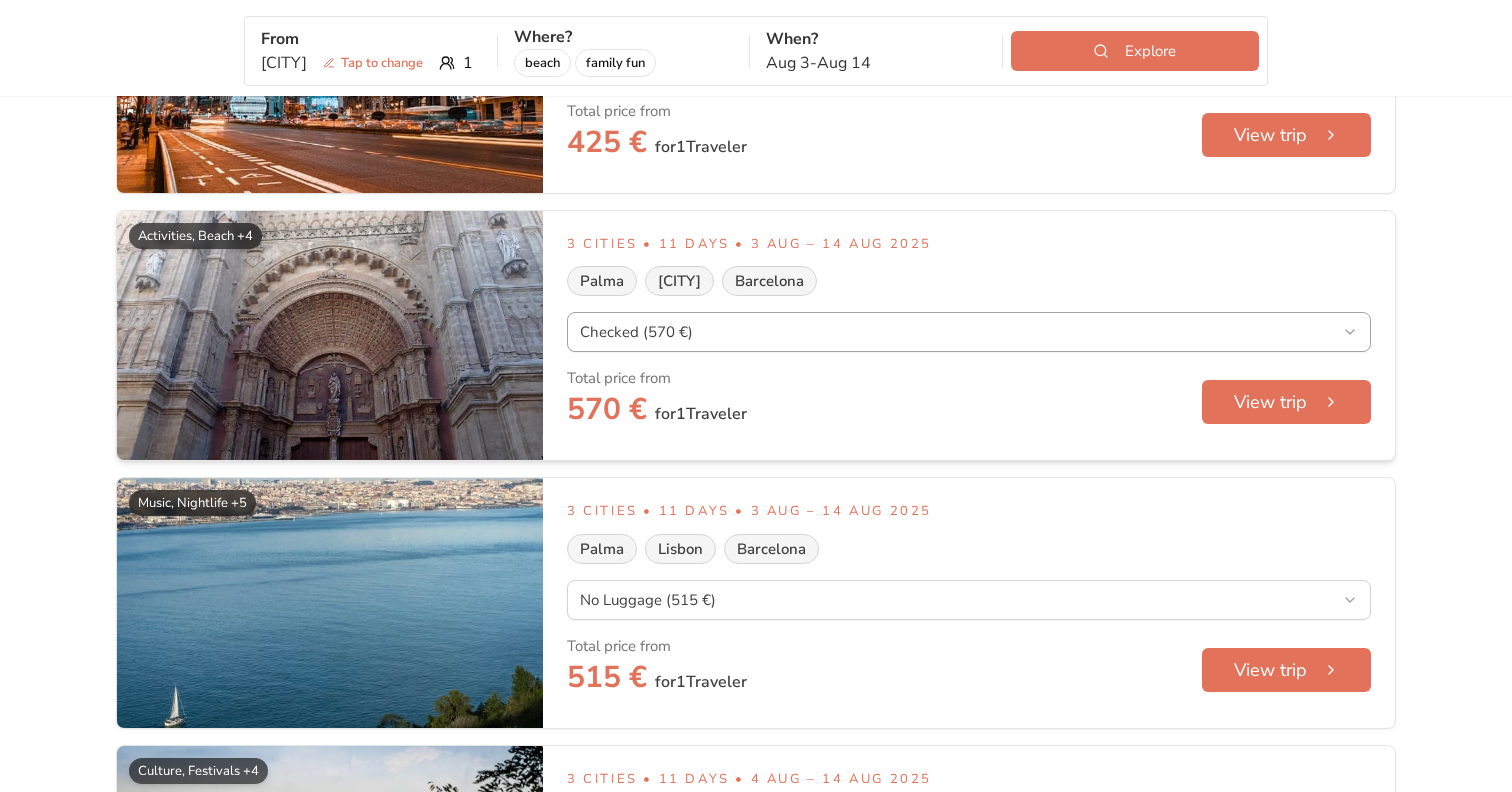 click on "We value your privacy We use cookies to enhance your browsing experience, serve personalised ads or content, and analyse our traffic. By clicking "Accept All", you consent to our use of cookies. Customise   Reject All   Accept All   Customise Consent Preferences   We use cookies to help you navigate efficiently and perform certain functions. You will find detailed information about all cookies under each consent category below. The cookies that are categorised as "Necessary" are stored on your browser as they are essential for enabling the basic functionalities of the site. ...  Show more Necessary Always Active Necessary cookies are required to enable the basic features of this site, such as providing secure log-in or adjusting your consent preferences. These cookies do not store any personally identifiable data. No cookies to display. Functional No cookies to display. Analytics Cookie fs_uid Duration 1 year Description This cookie is set by the provider Fullstory. This cookie is used for session tracking." at bounding box center [756, 3140] 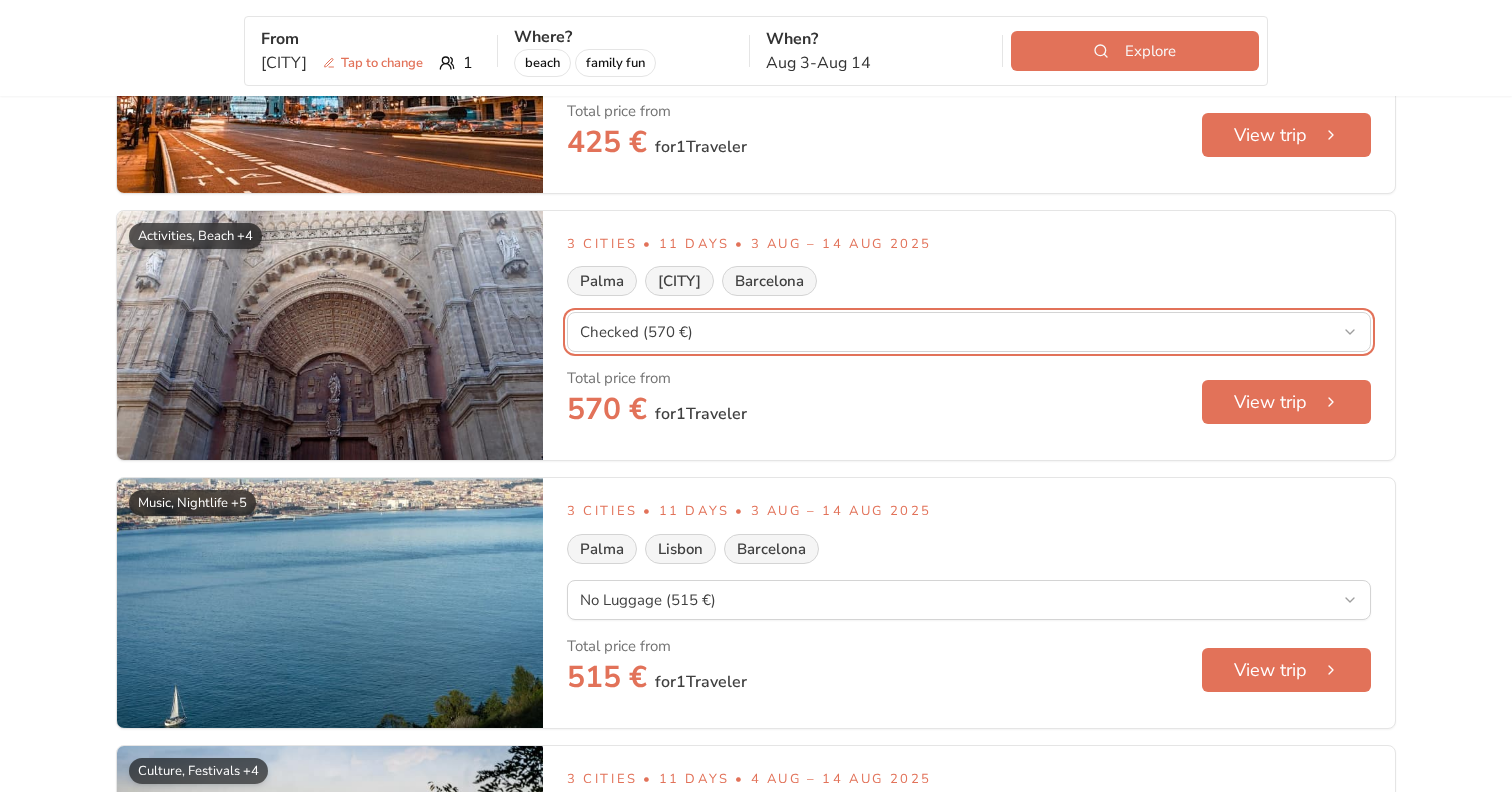 click on "We value your privacy We use cookies to enhance your browsing experience, serve personalised ads or content, and analyse our traffic. By clicking "Accept All", you consent to our use of cookies. Customise   Reject All   Accept All   Customise Consent Preferences   We use cookies to help you navigate efficiently and perform certain functions. You will find detailed information about all cookies under each consent category below. The cookies that are categorised as "Necessary" are stored on your browser as they are essential for enabling the basic functionalities of the site. ...  Show more Necessary Always Active Necessary cookies are required to enable the basic features of this site, such as providing secure log-in or adjusting your consent preferences. These cookies do not store any personally identifiable data. No cookies to display. Functional No cookies to display. Analytics Cookie fs_uid Duration 1 year Description This cookie is set by the provider Fullstory. This cookie is used for session tracking." at bounding box center (756, 3140) 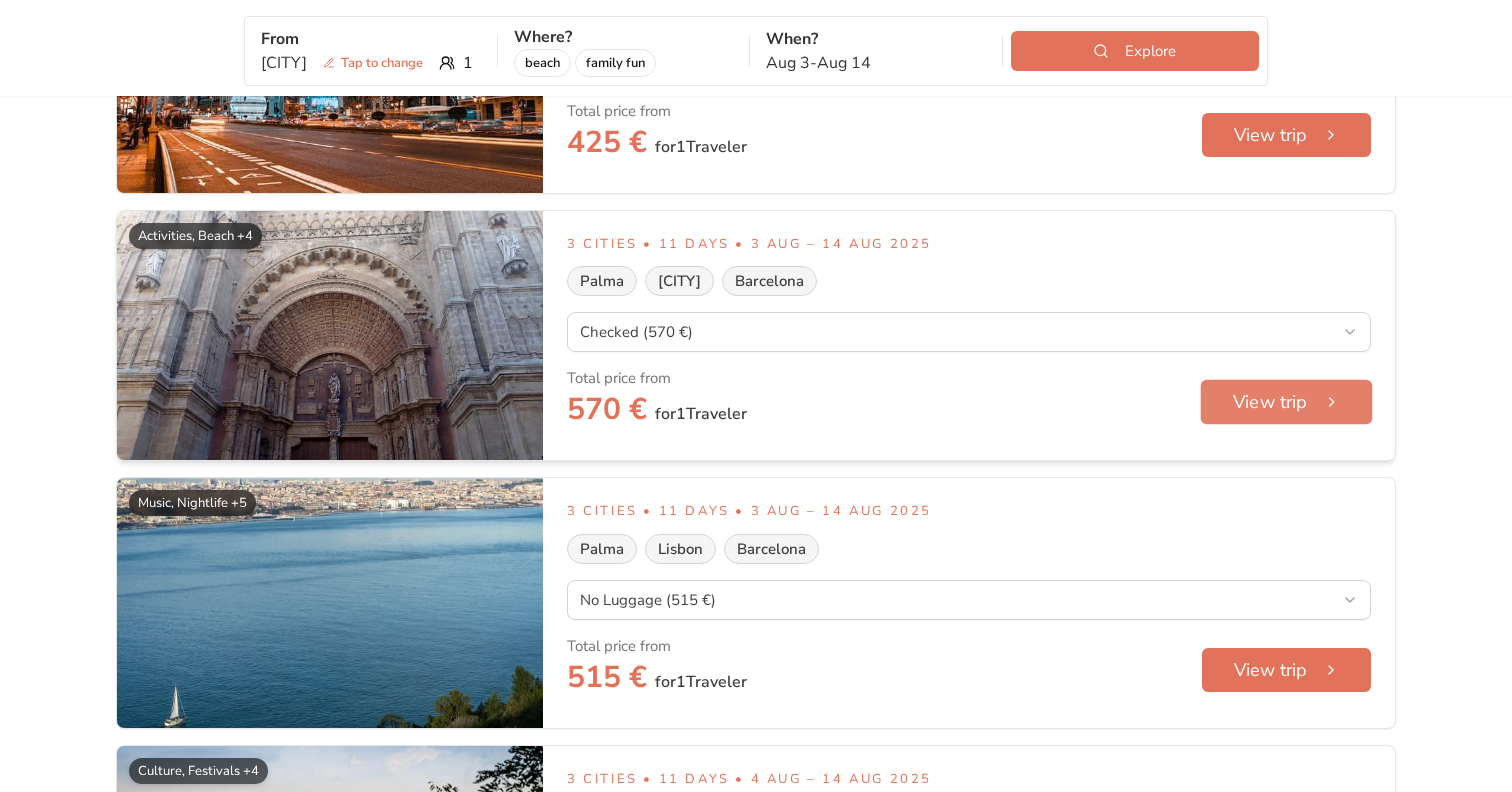 click on "View trip" at bounding box center (1287, 402) 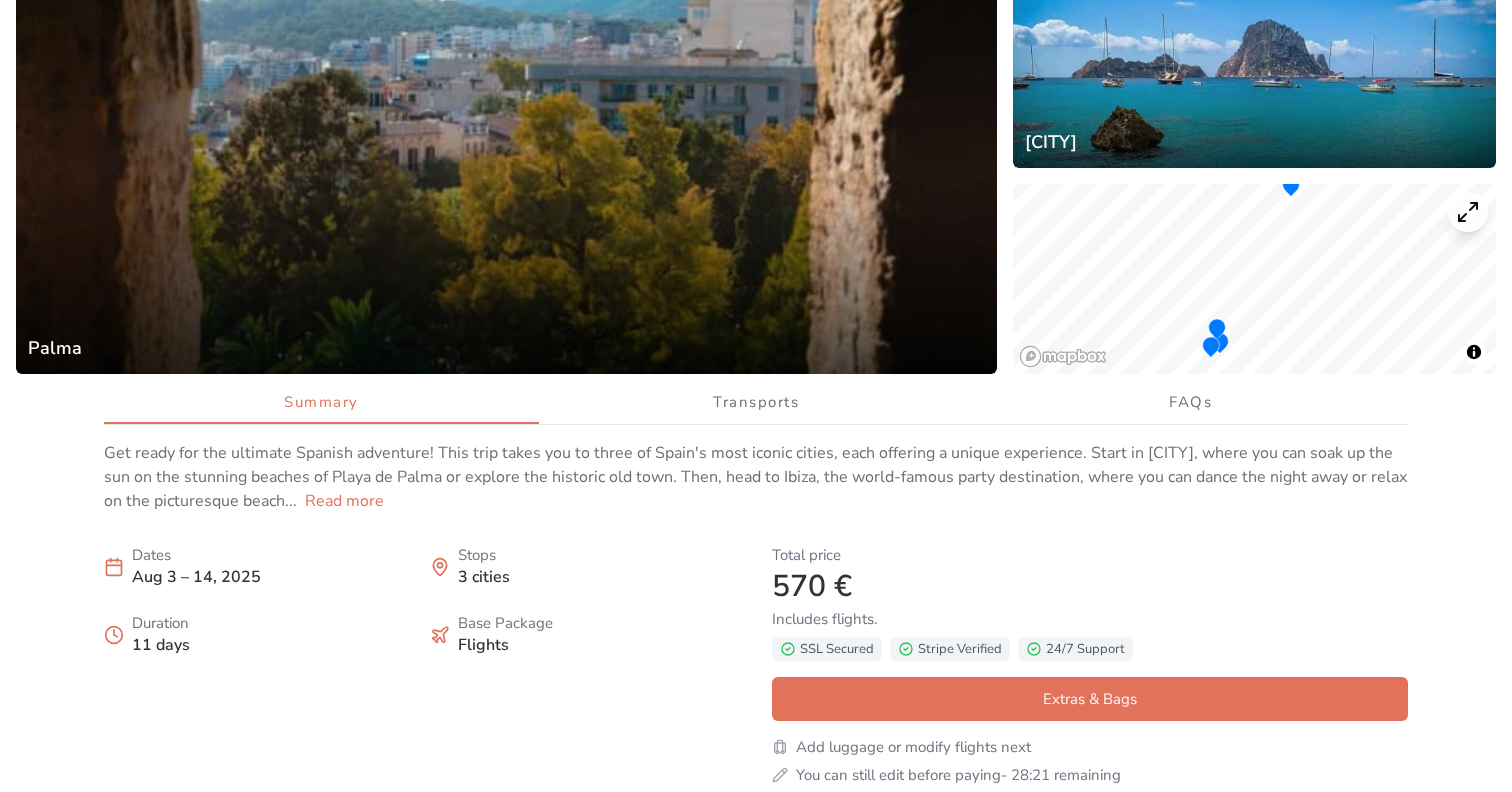 scroll, scrollTop: 0, scrollLeft: 0, axis: both 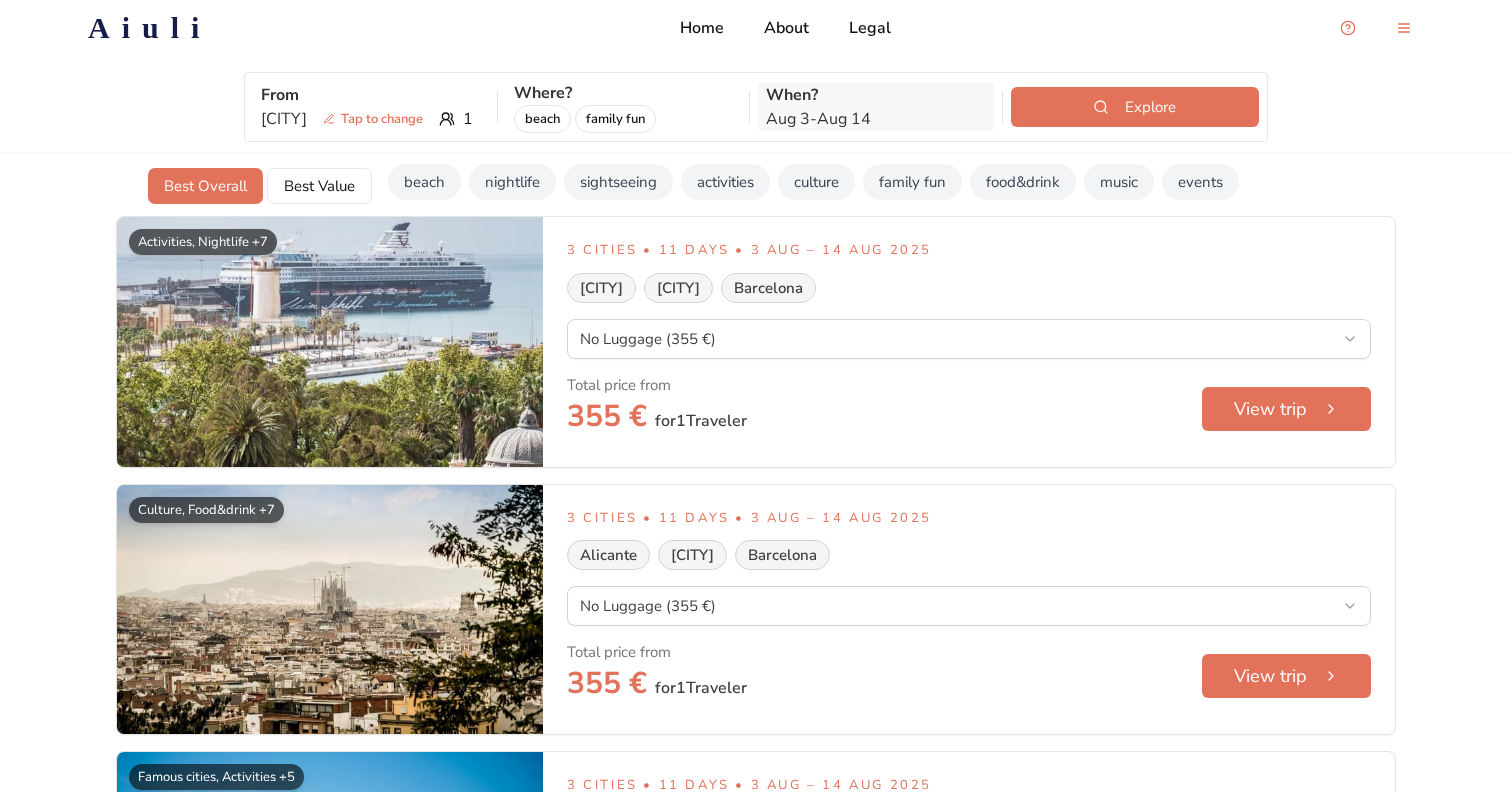 click on "Aug 3  -  Aug 14" at bounding box center [876, 119] 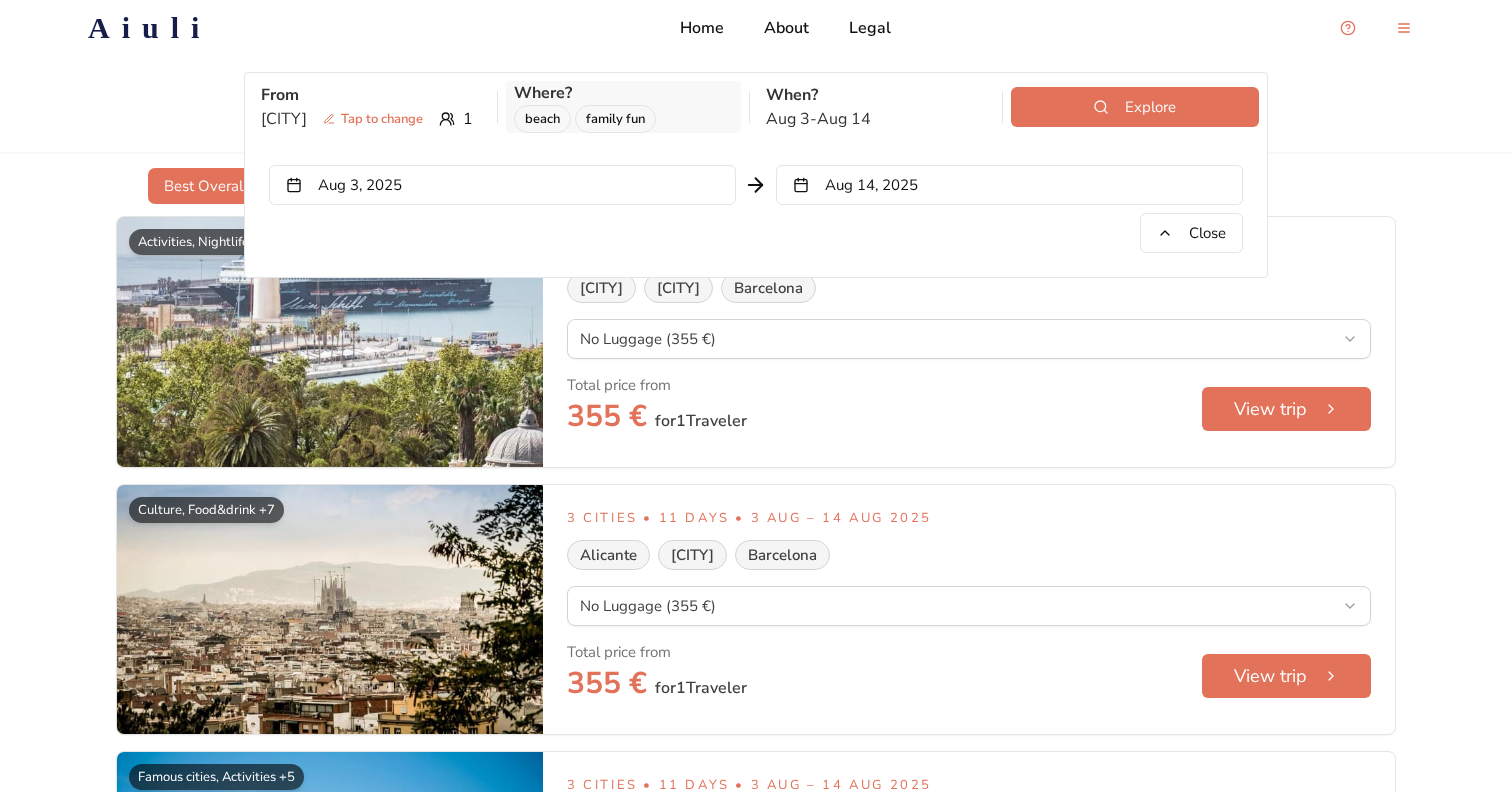 click on "family fun" at bounding box center [615, 119] 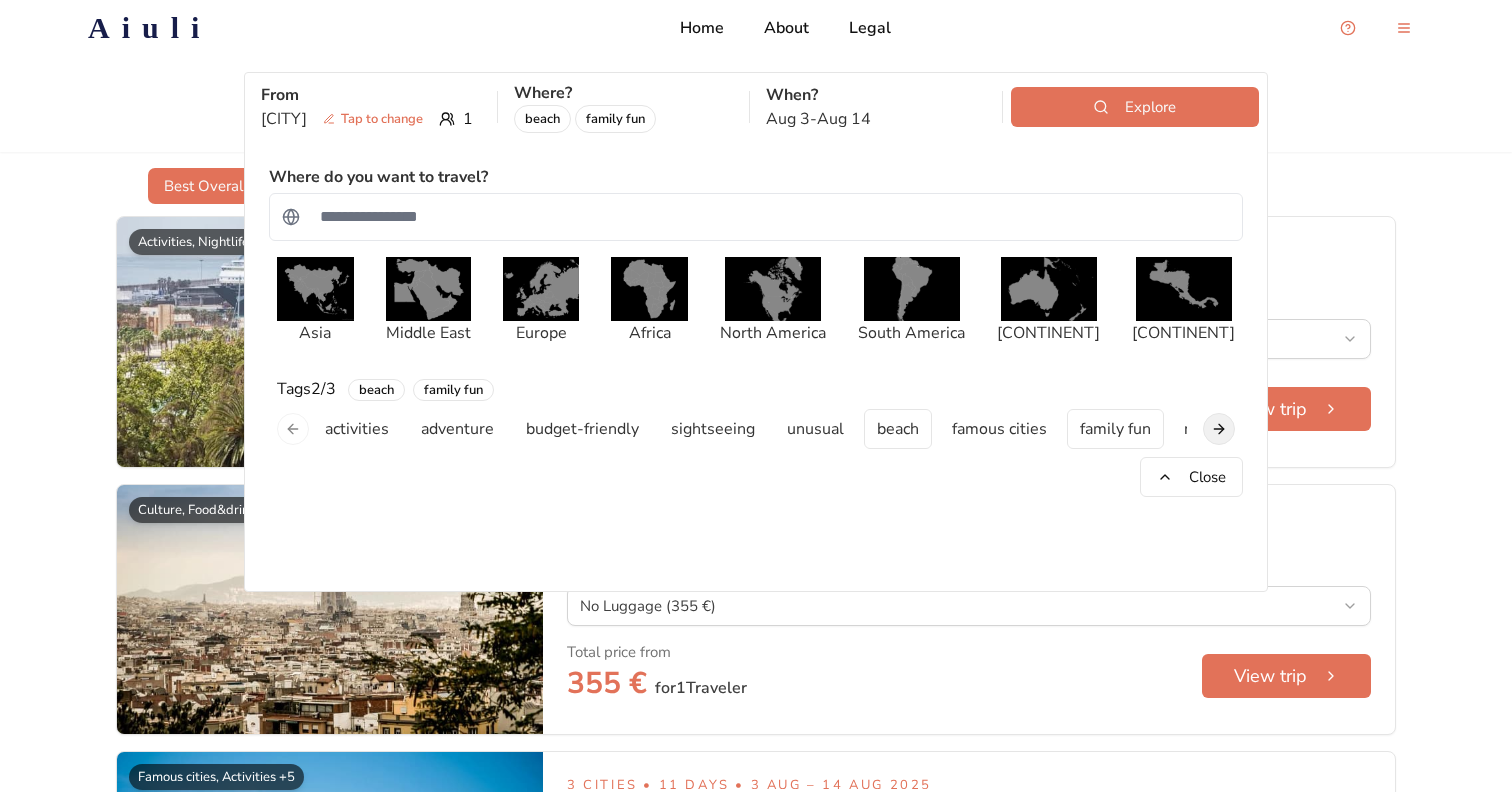 click on "Next slide" at bounding box center (1219, 429) 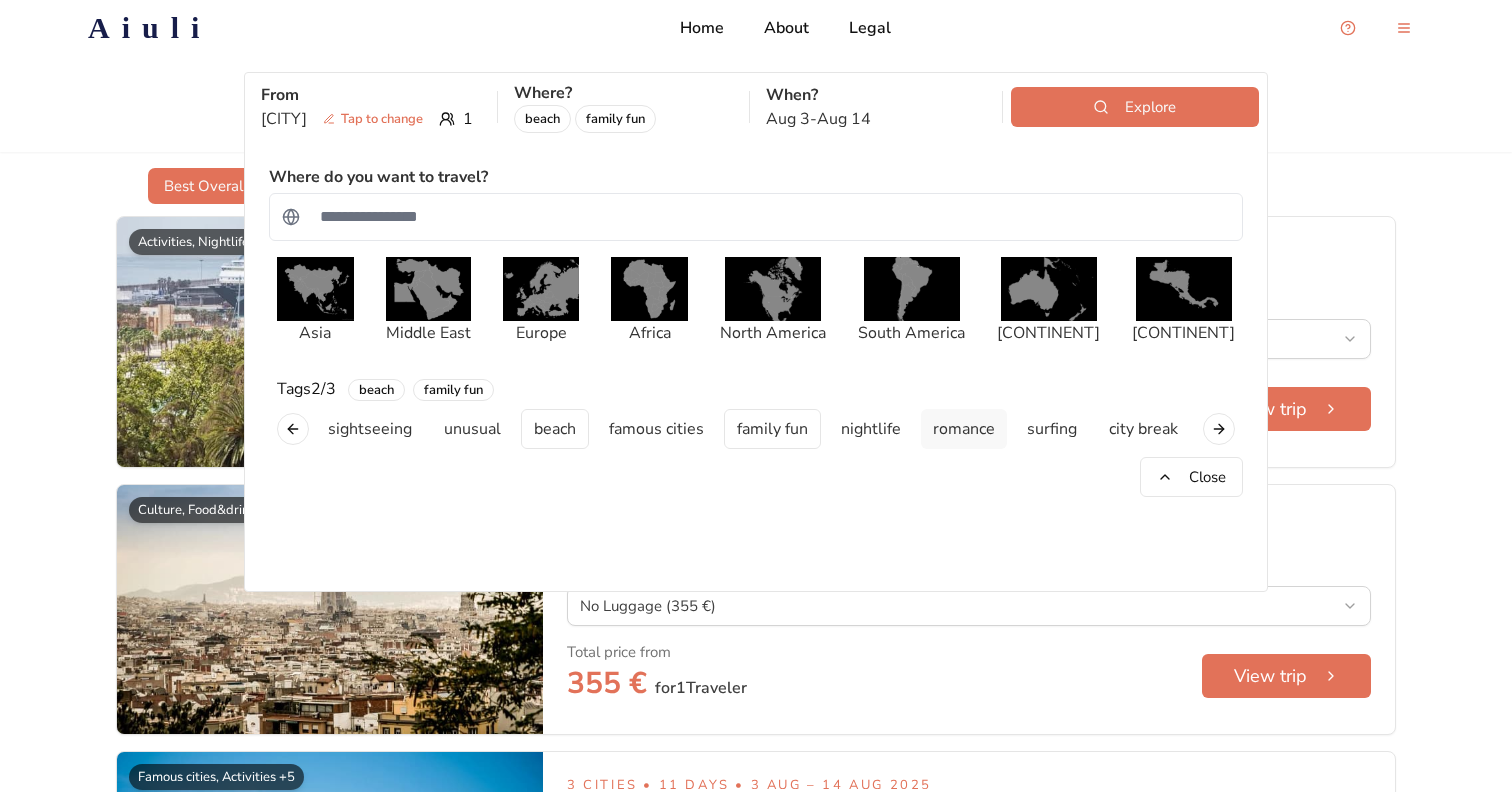 click on "romance" at bounding box center (964, 429) 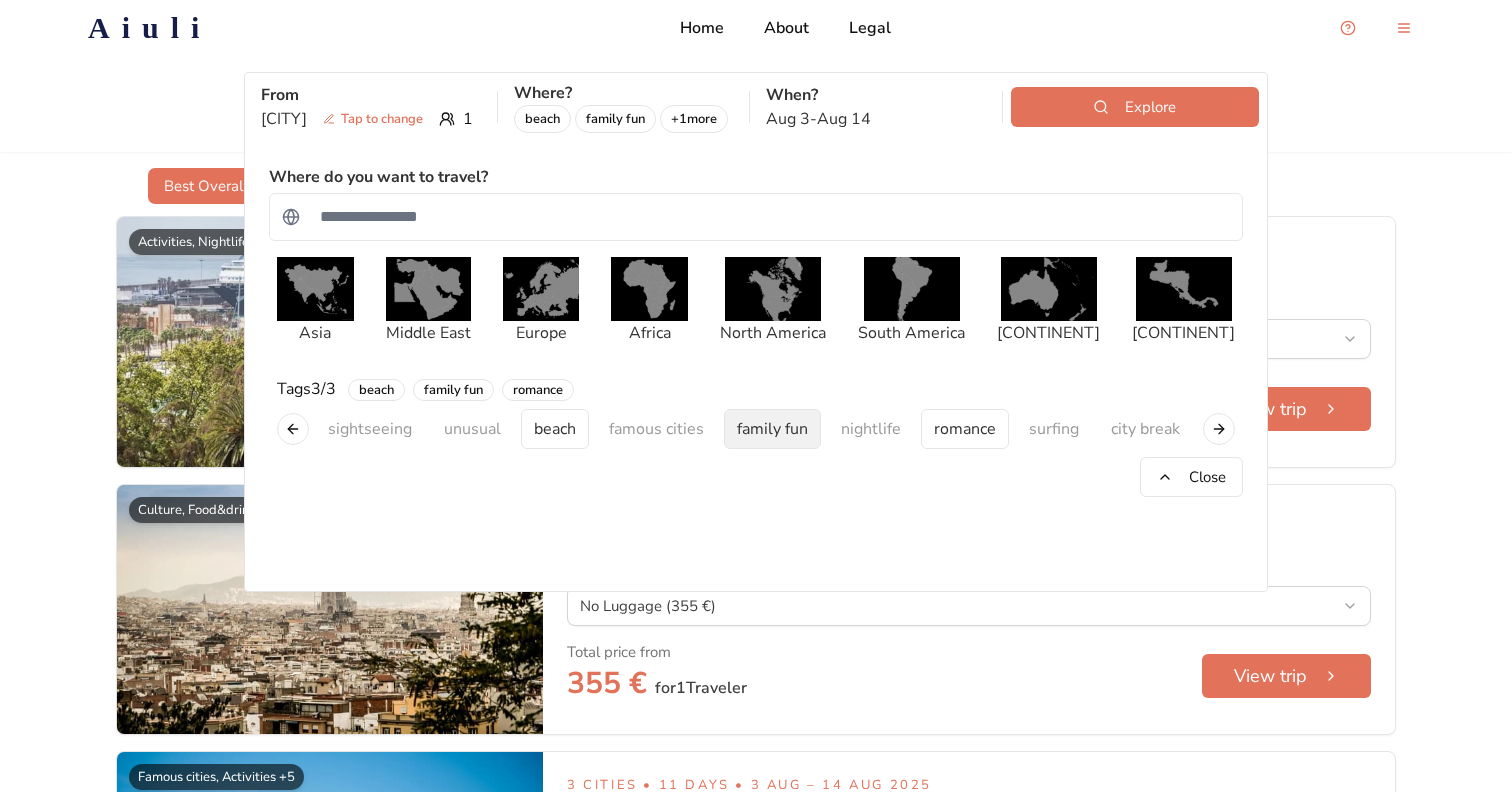 click on "family fun" at bounding box center [772, 429] 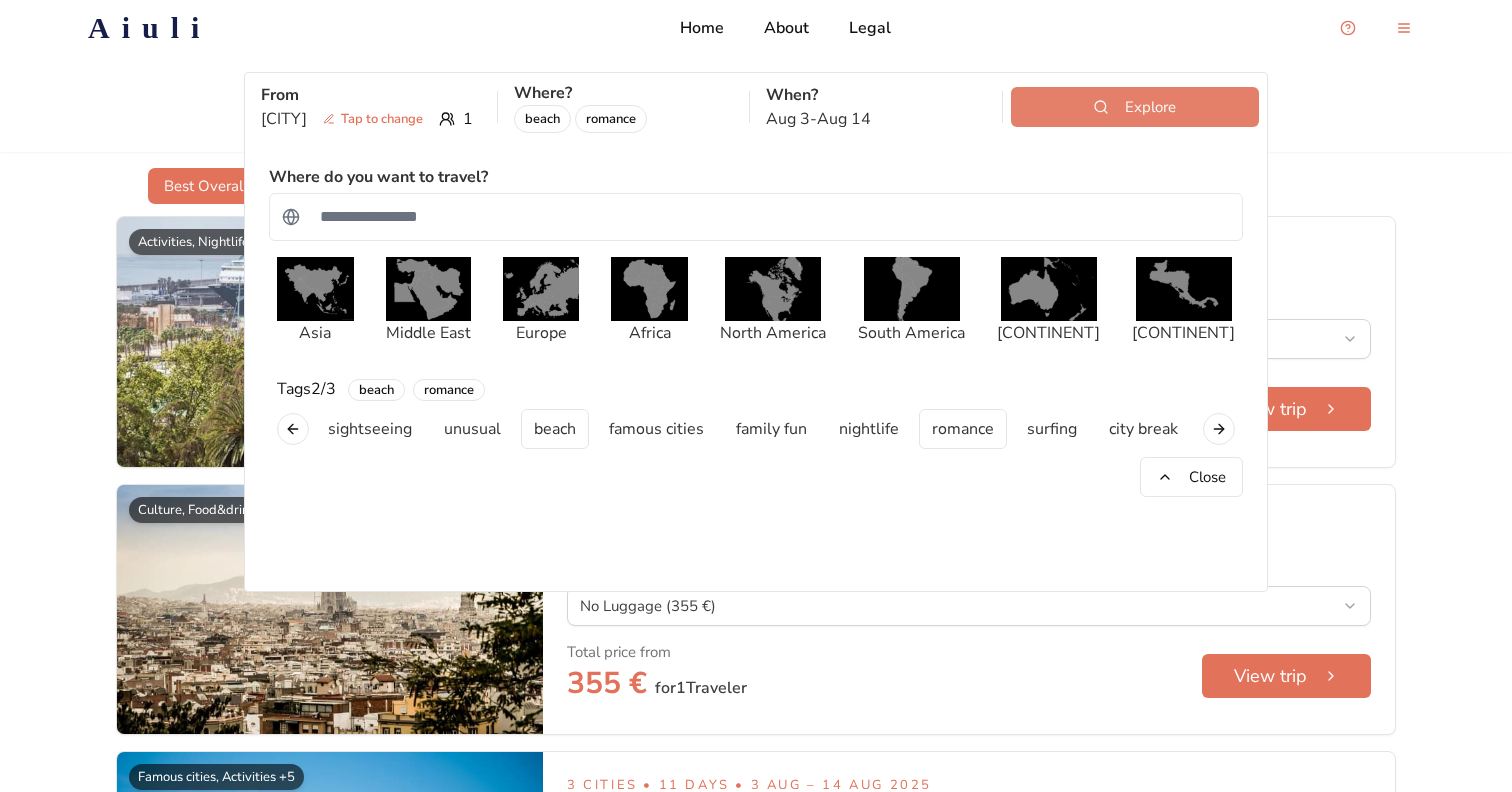 click on "Explore" at bounding box center (1135, 107) 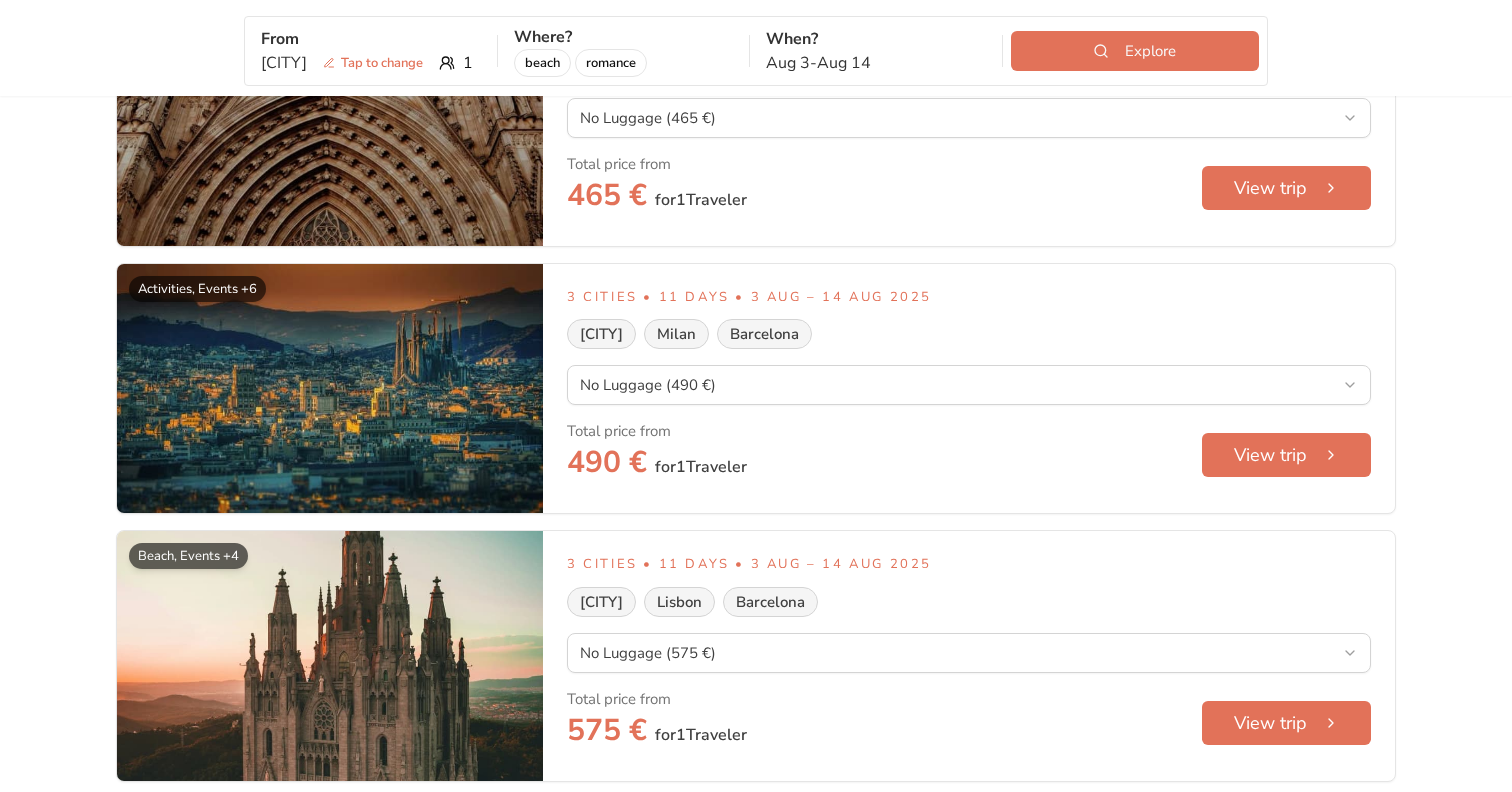 scroll, scrollTop: 4945, scrollLeft: 0, axis: vertical 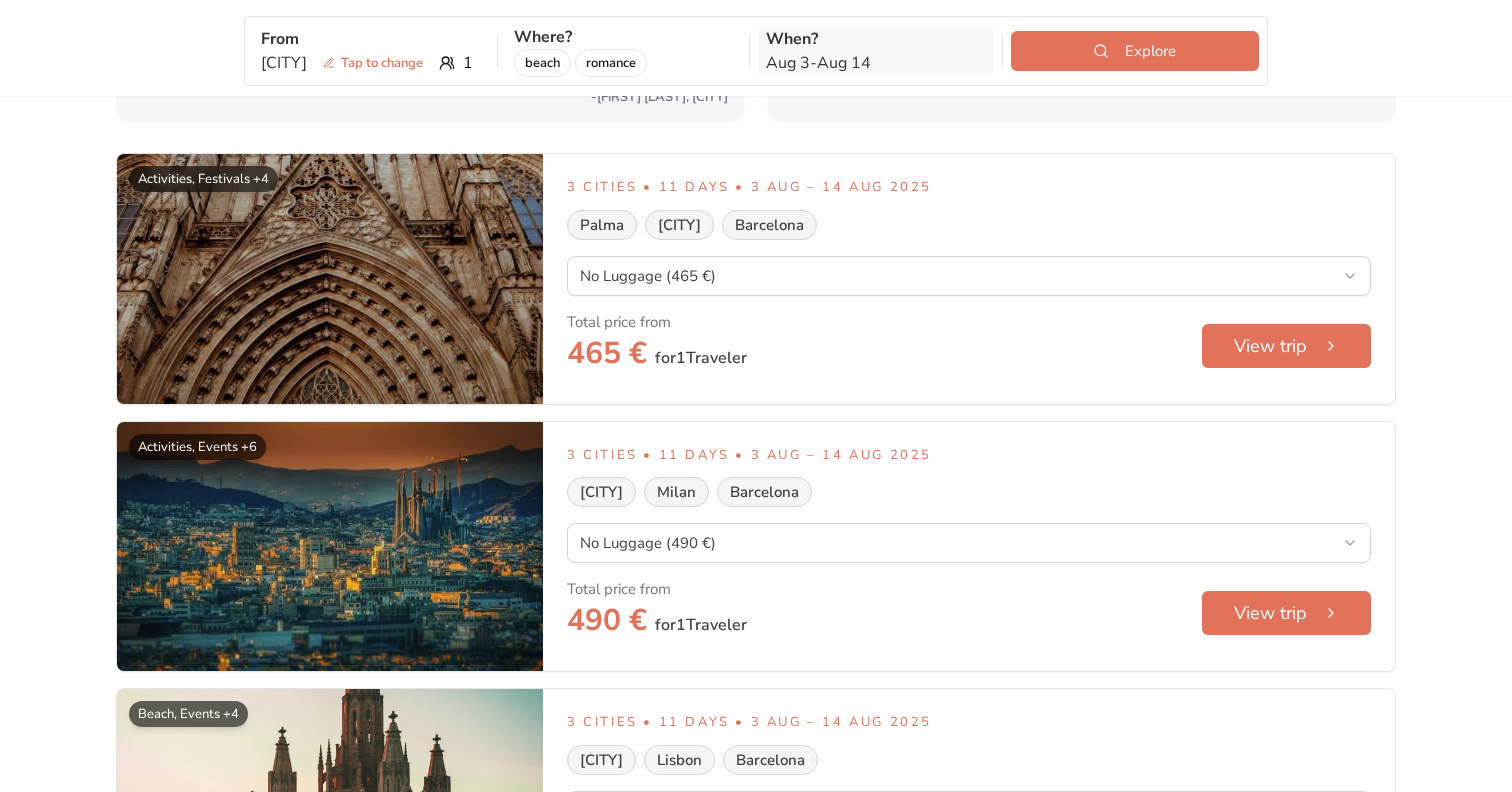 click on "Aug 3  -  Aug 14" at bounding box center [876, 63] 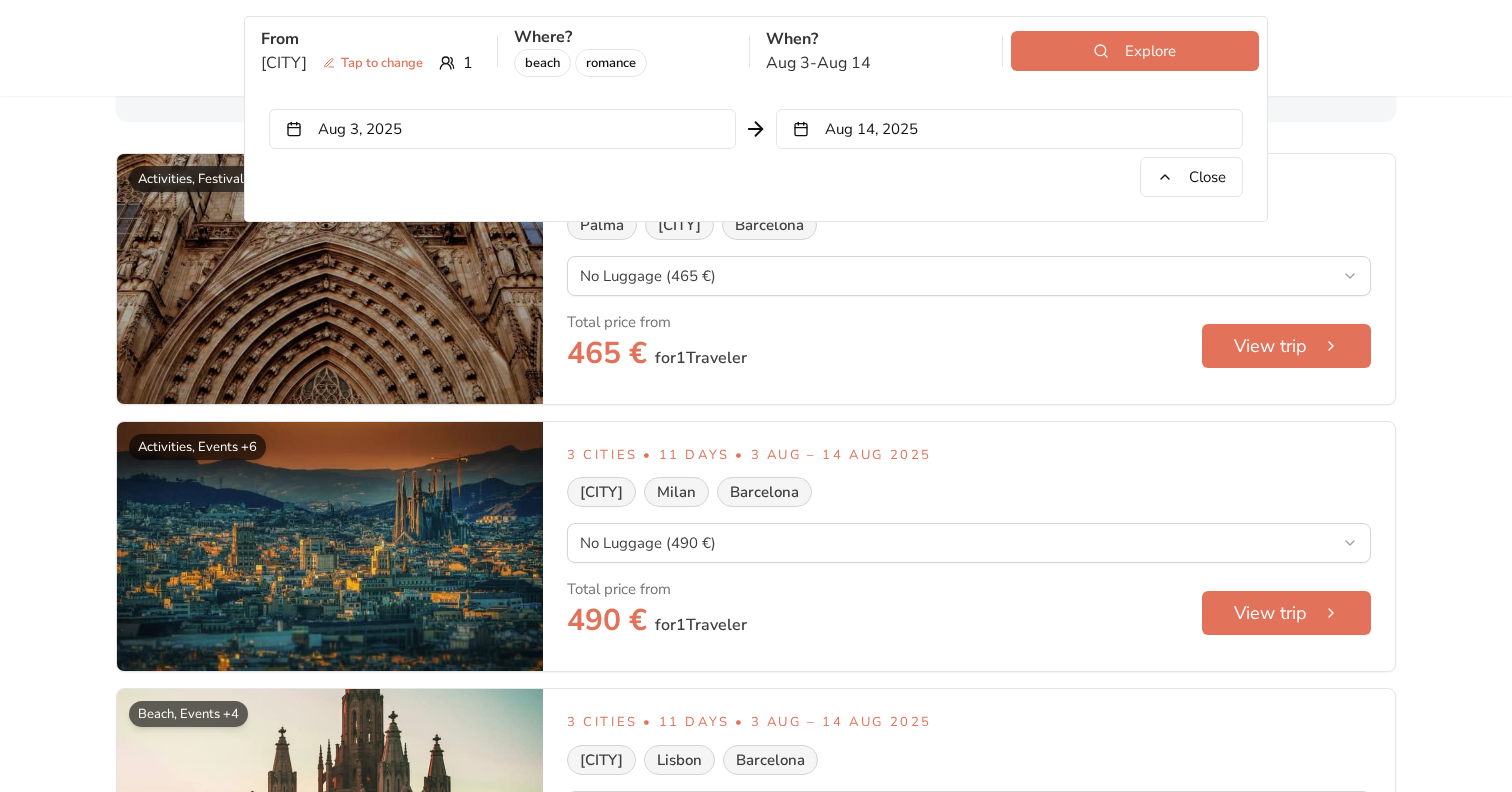 click on "Aug 3, 2025" at bounding box center [502, 129] 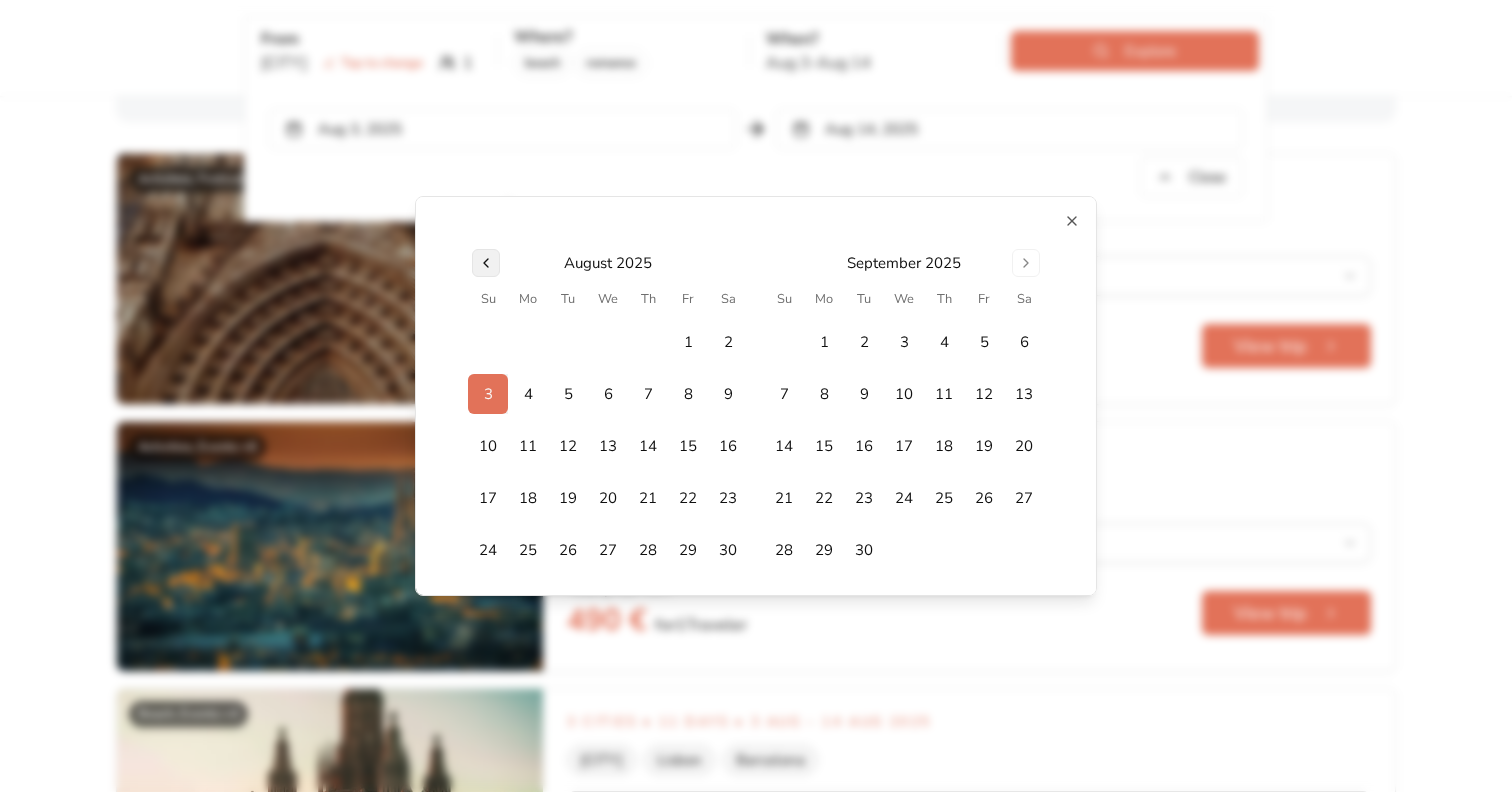 click at bounding box center [486, 263] 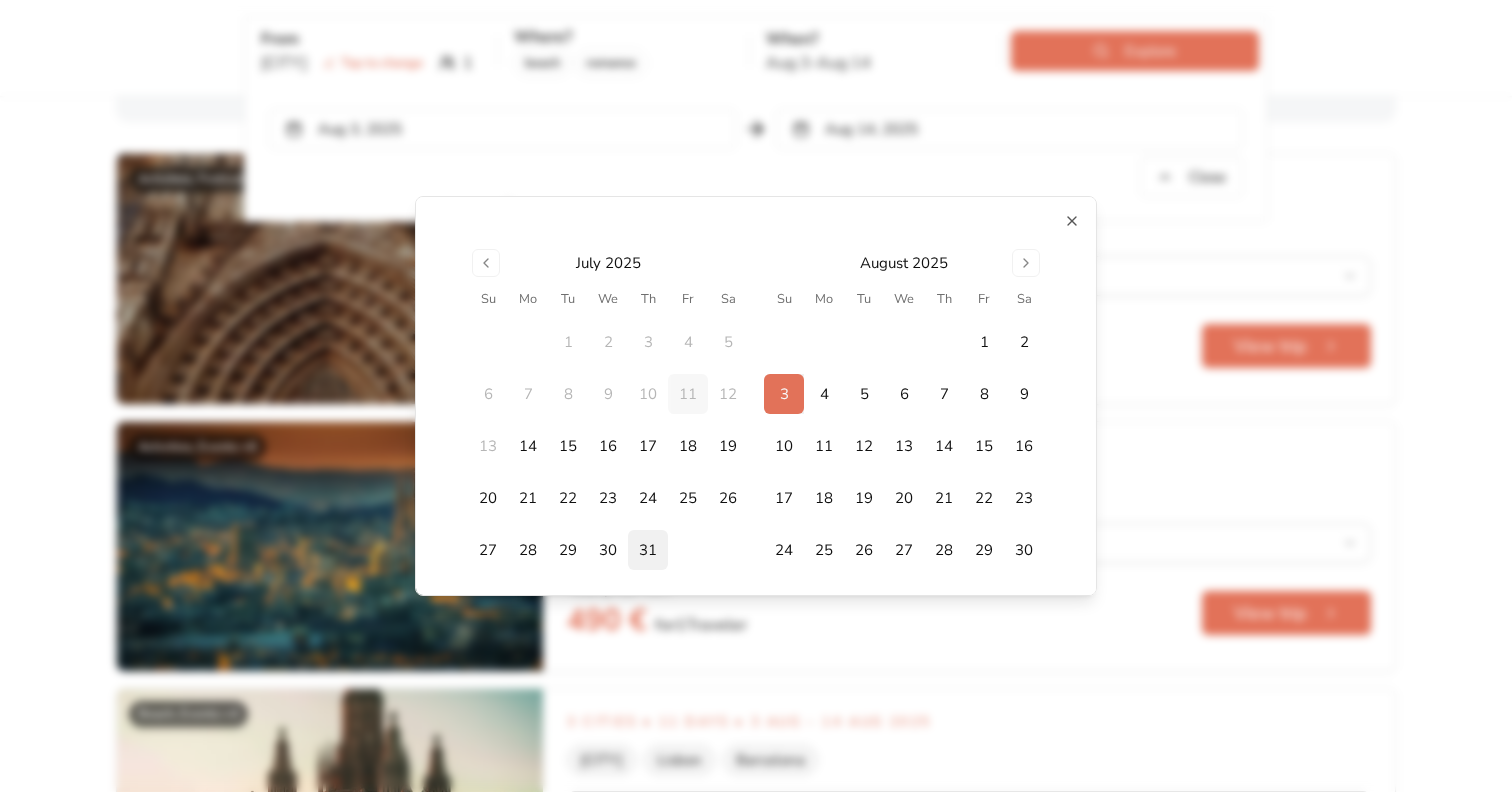 click on "31" at bounding box center (648, 550) 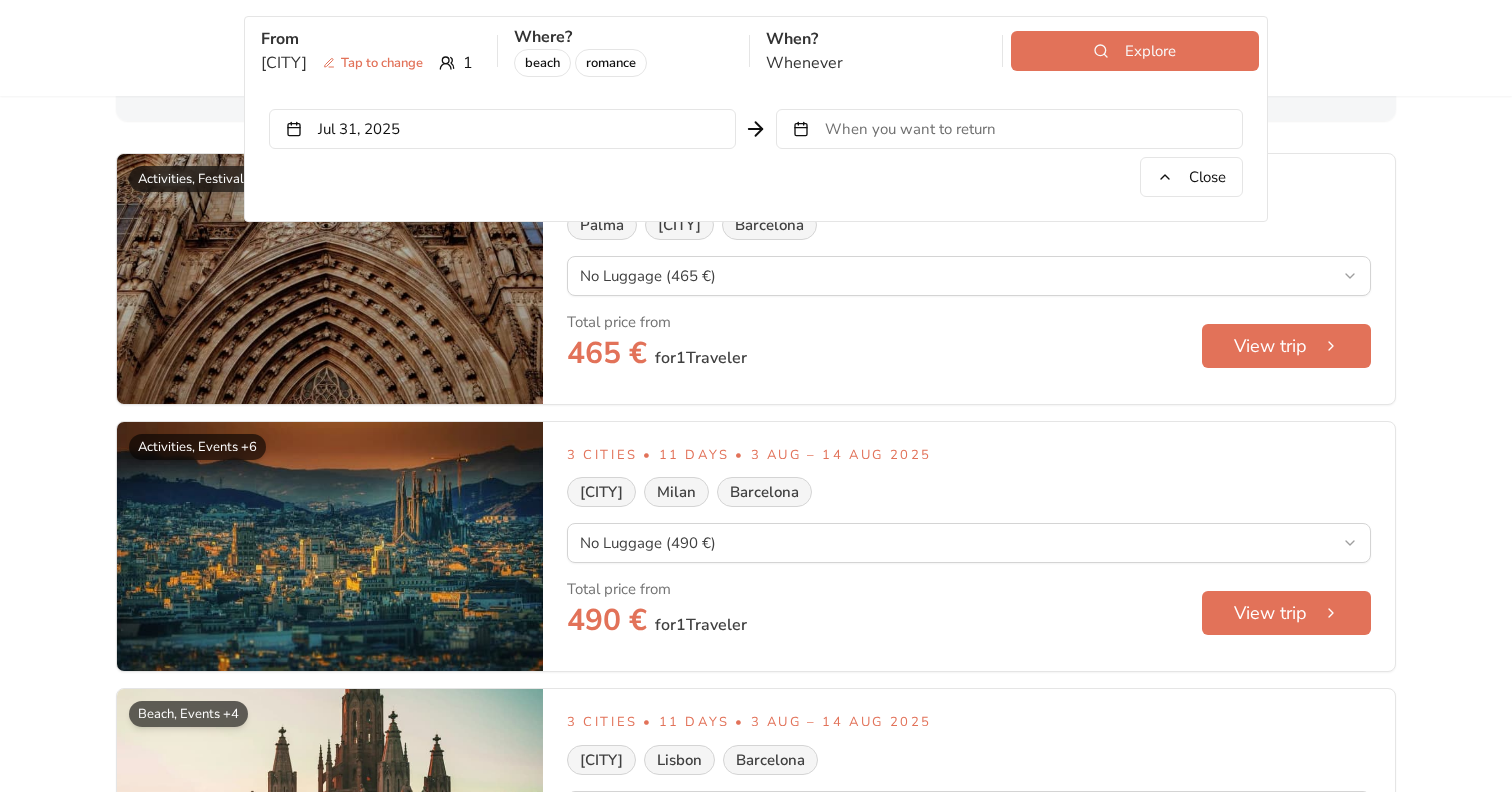 click on "When you want to return" at bounding box center [910, 129] 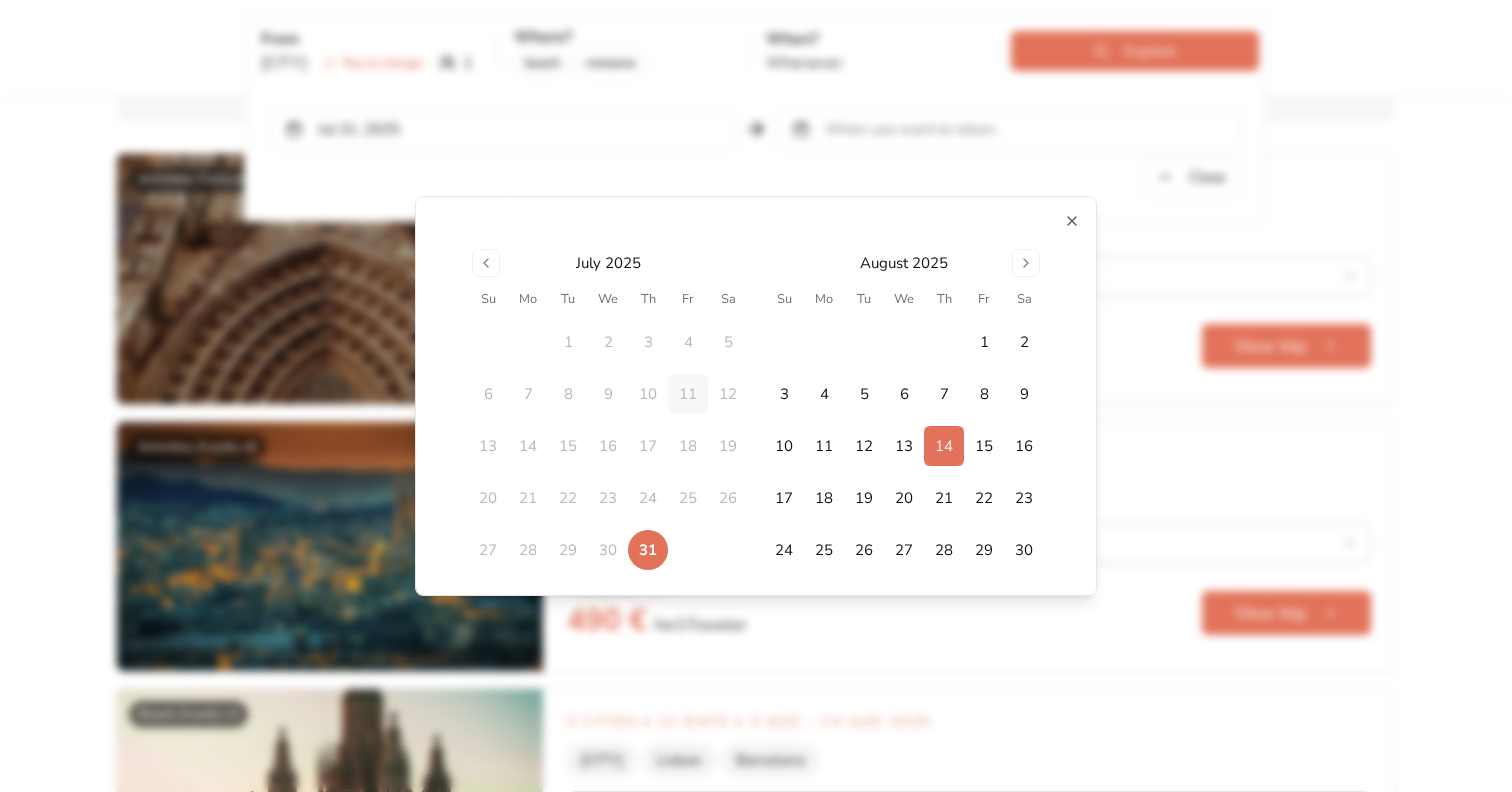 click on "14" at bounding box center [944, 446] 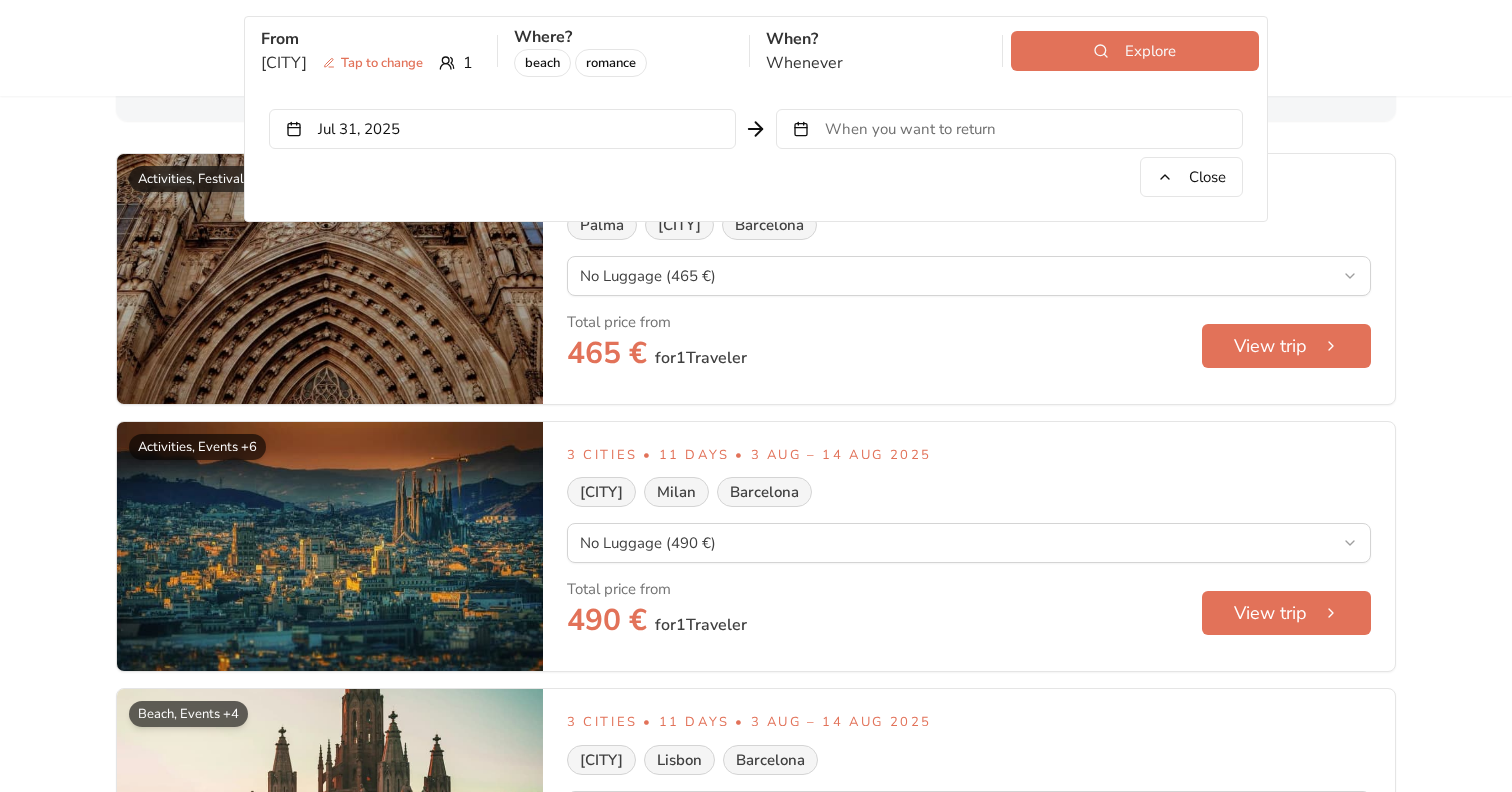 click on "Explore" at bounding box center [1135, 51] 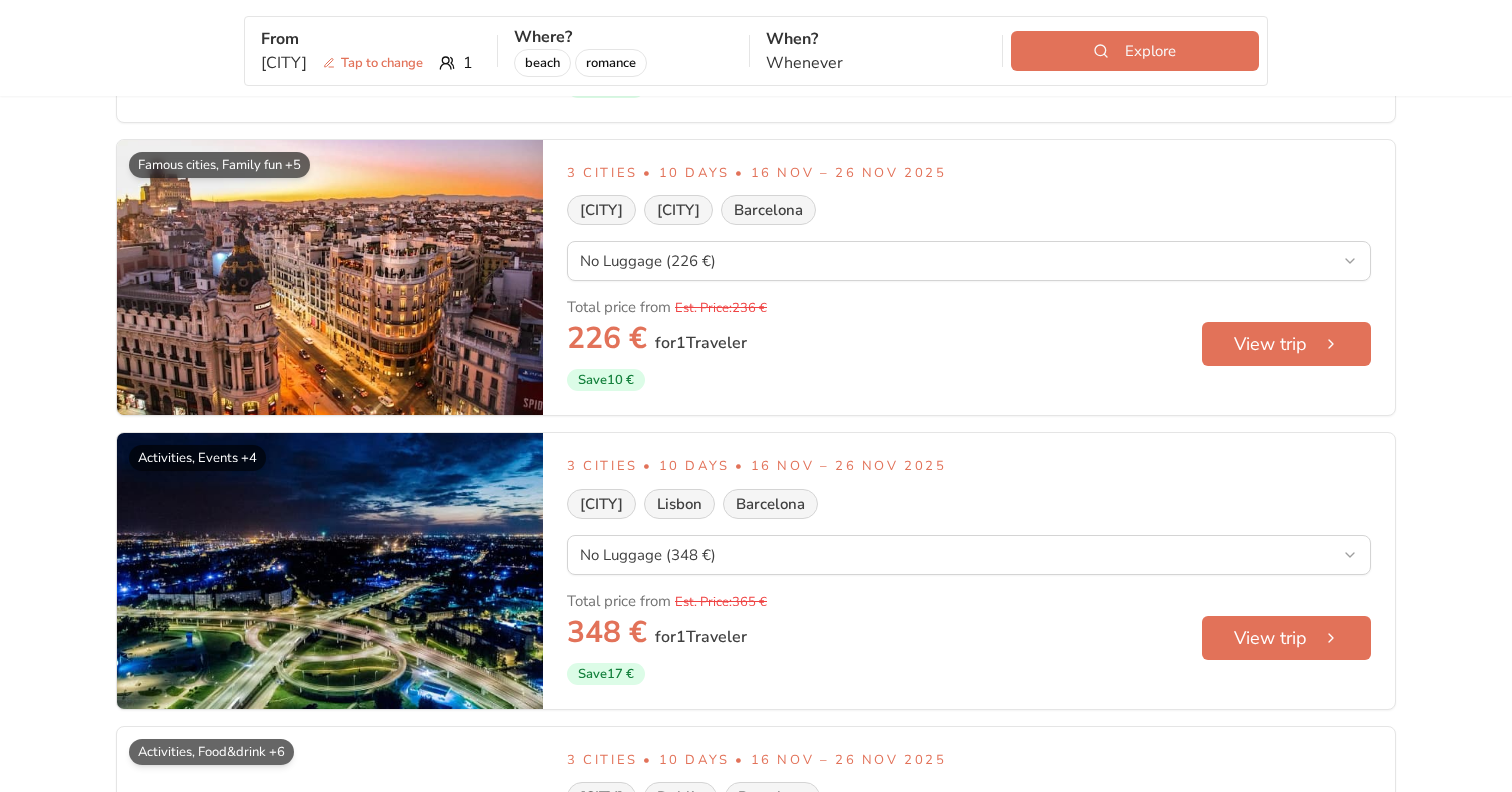 scroll, scrollTop: 2982, scrollLeft: 0, axis: vertical 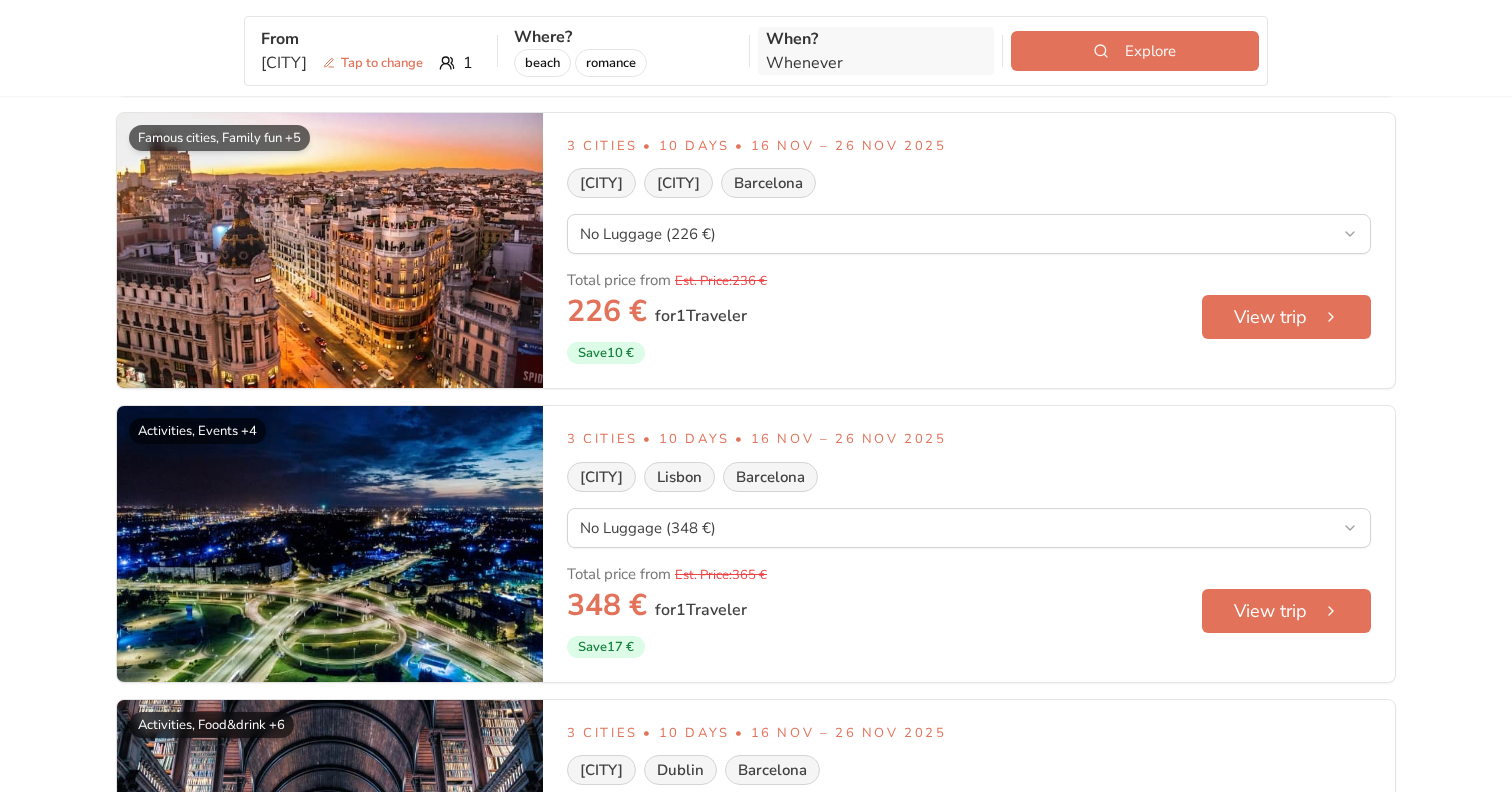 click on "Whenever" at bounding box center (876, 63) 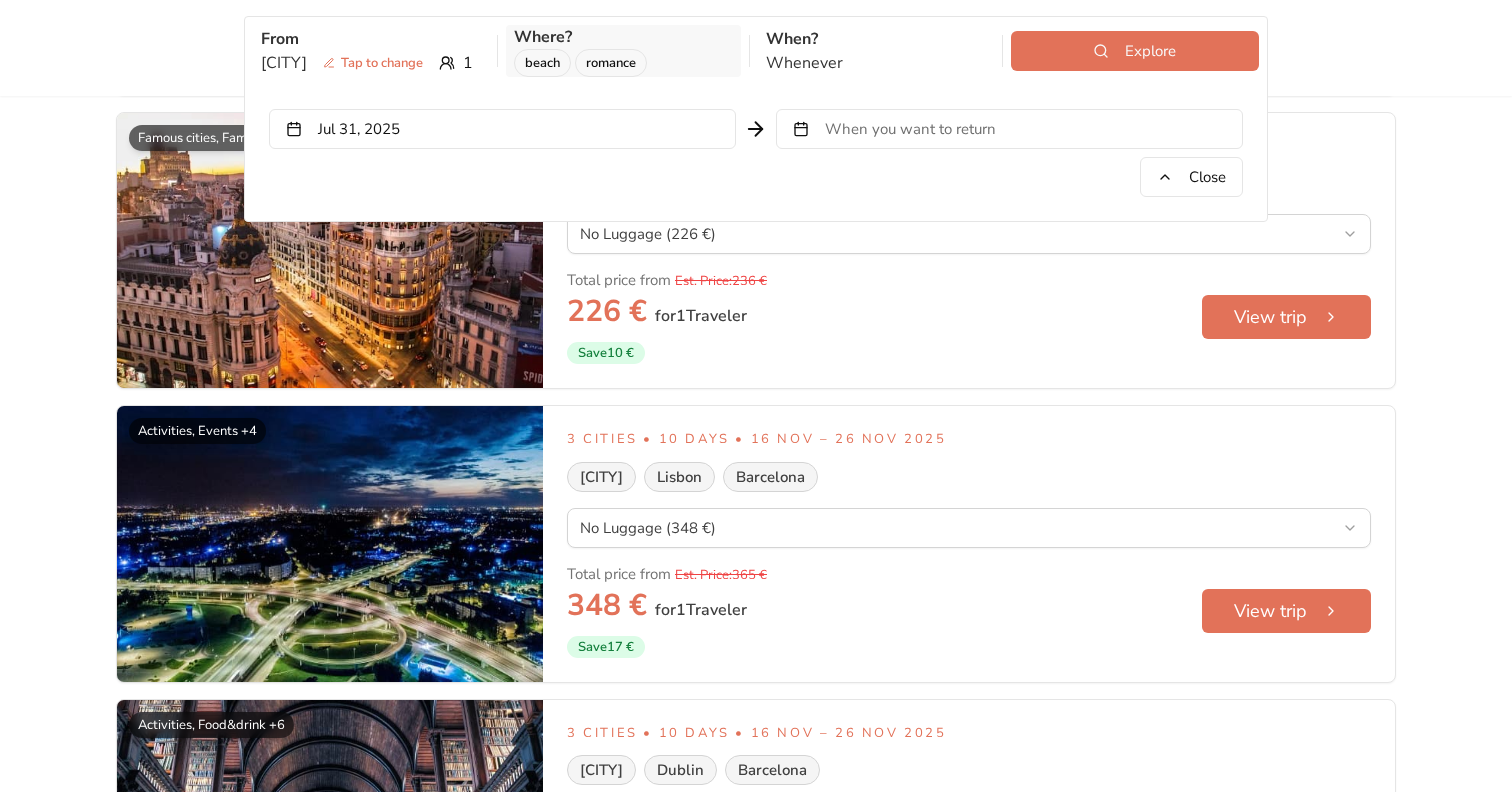 click on "Where?" at bounding box center (624, 37) 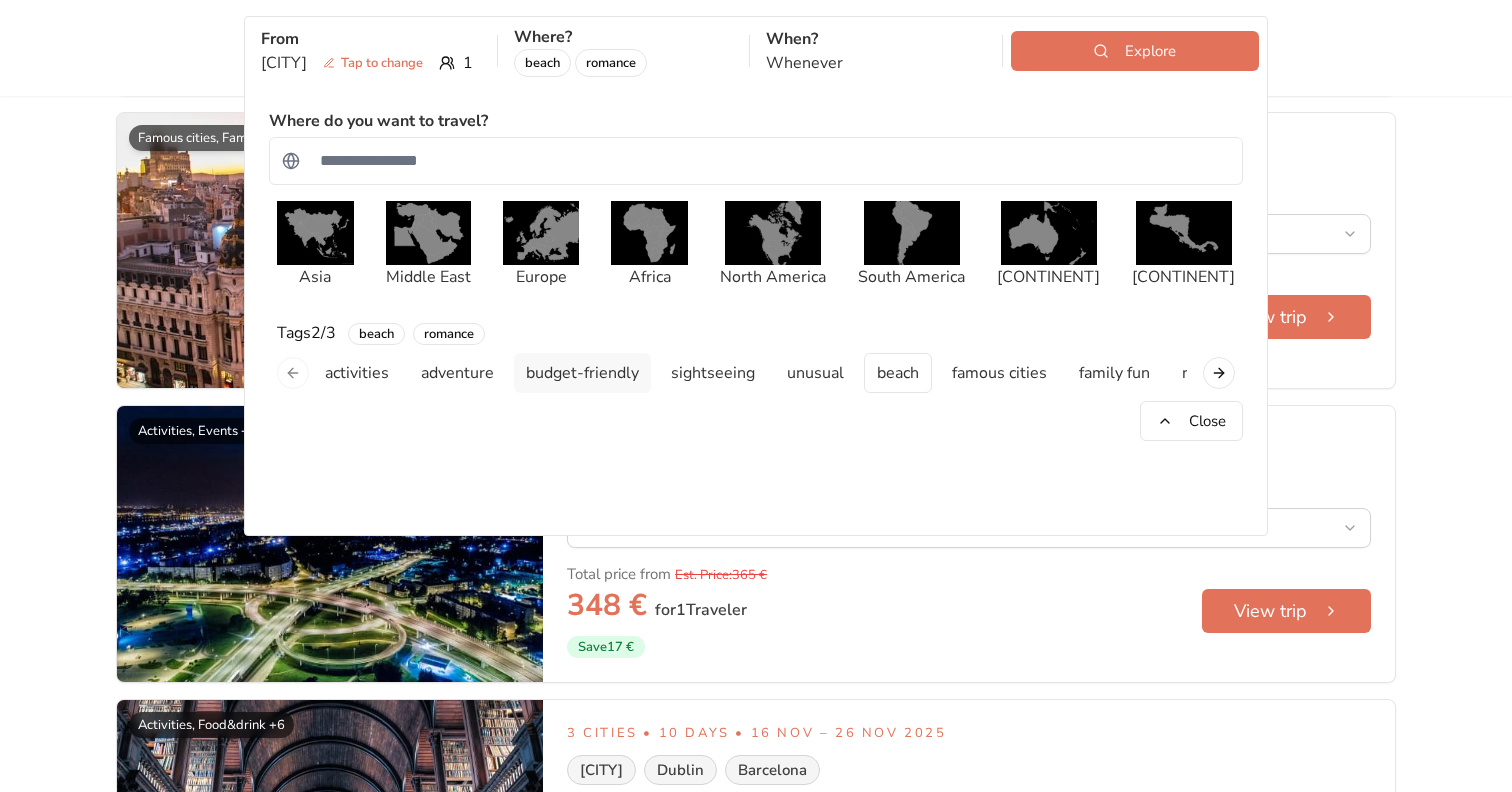 click on "budget-friendly" at bounding box center (582, 373) 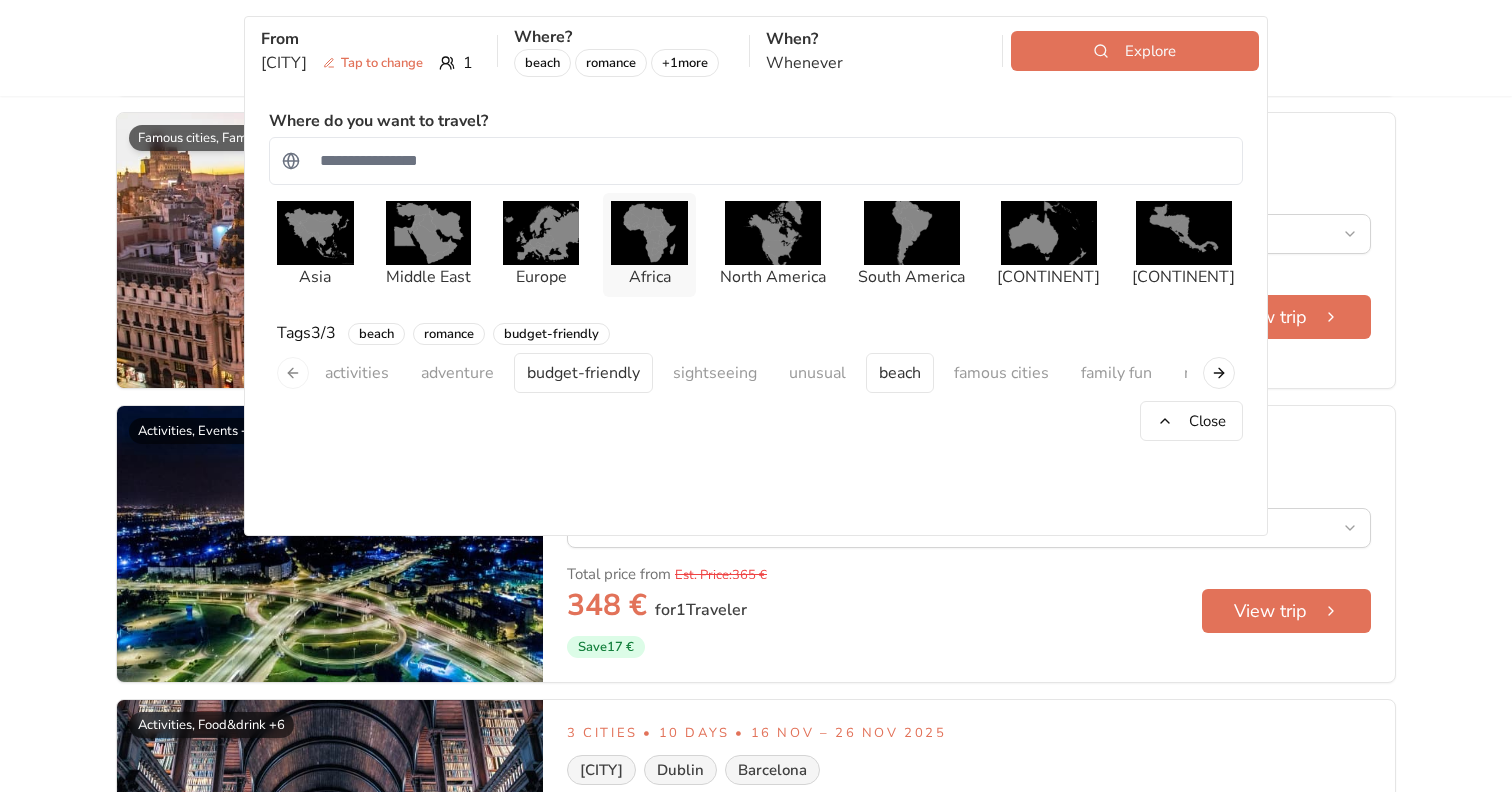 click at bounding box center [649, 233] 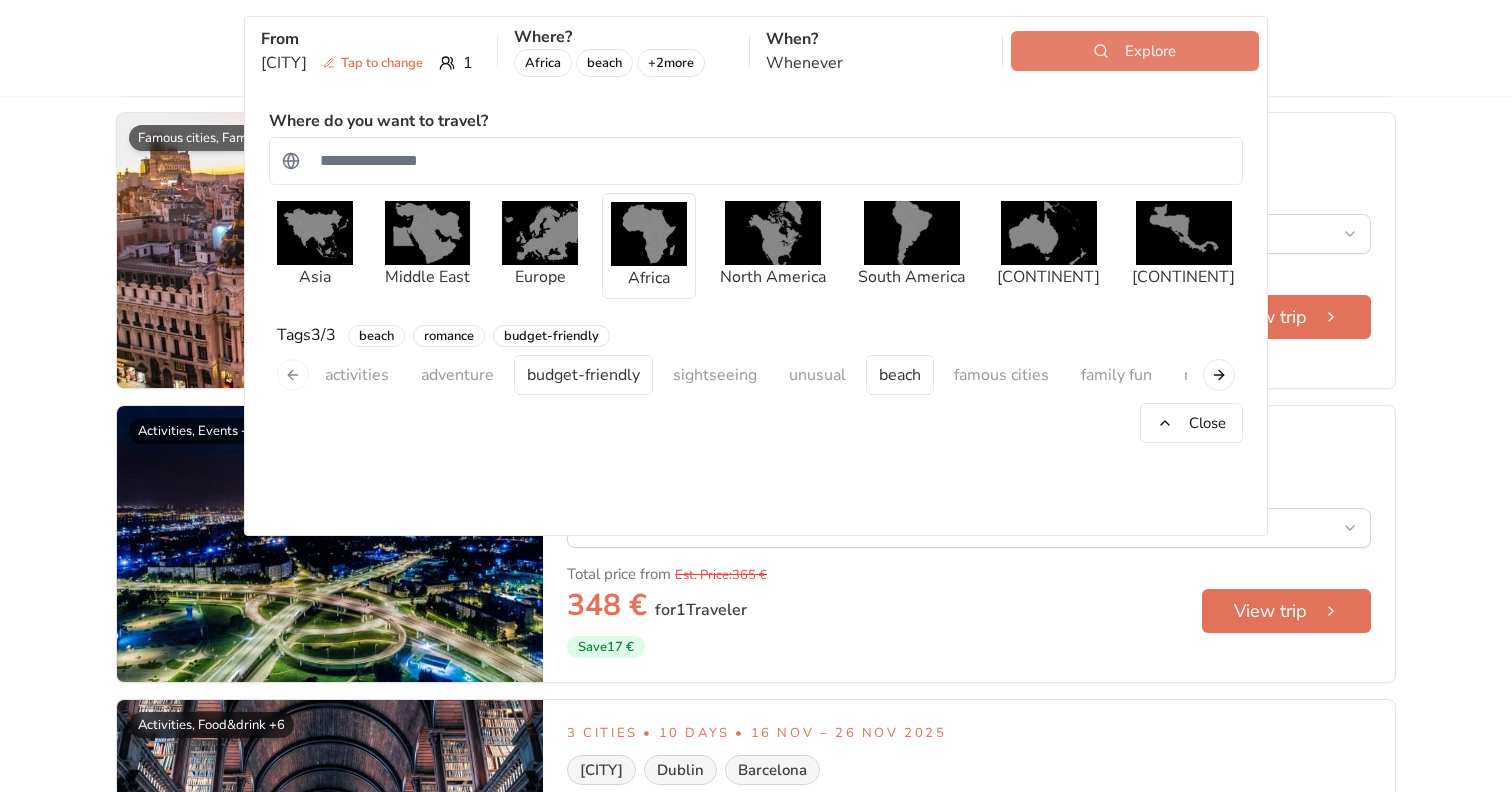 click on "Explore" at bounding box center (1135, 51) 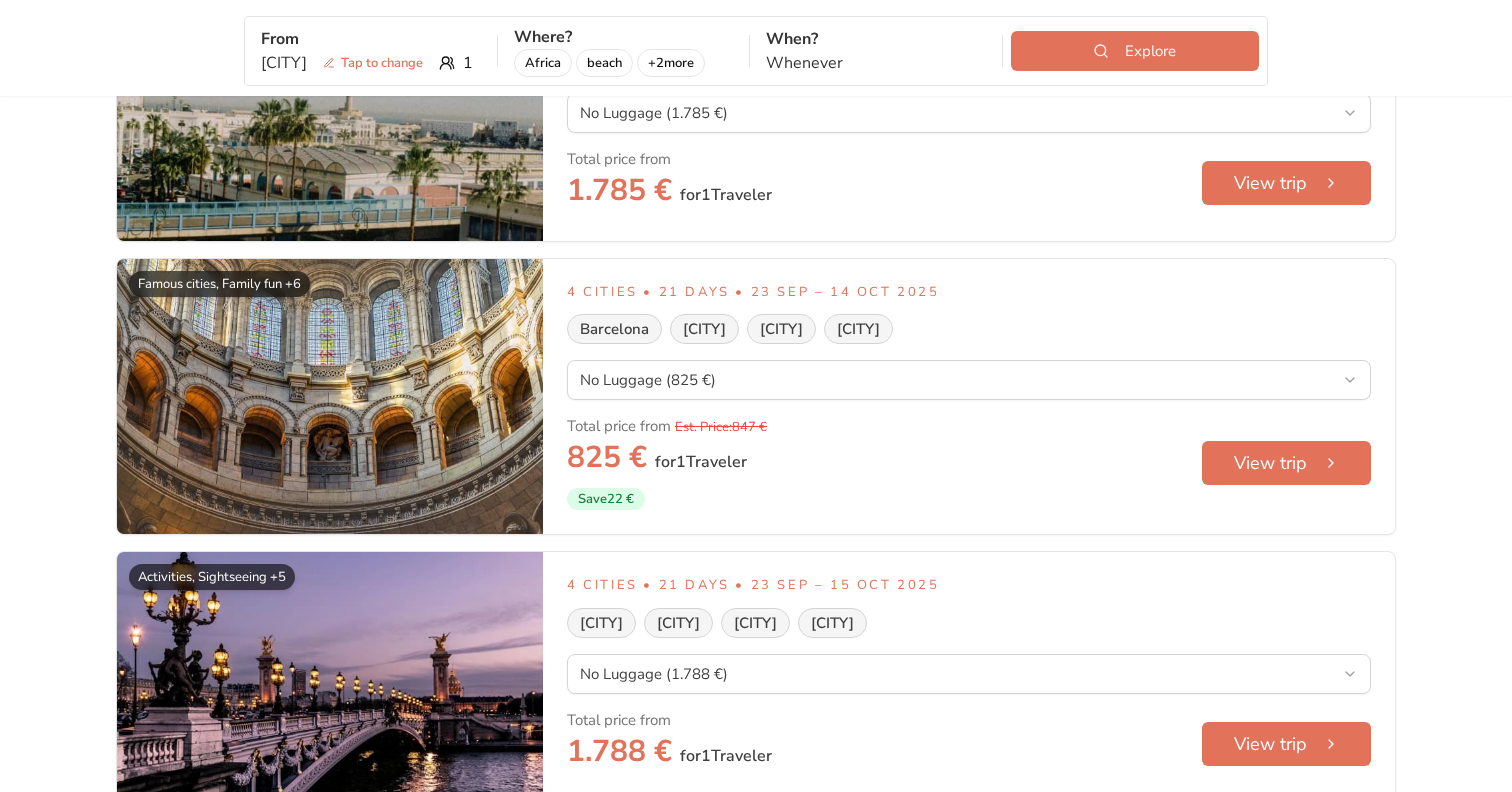 scroll, scrollTop: 10489, scrollLeft: 0, axis: vertical 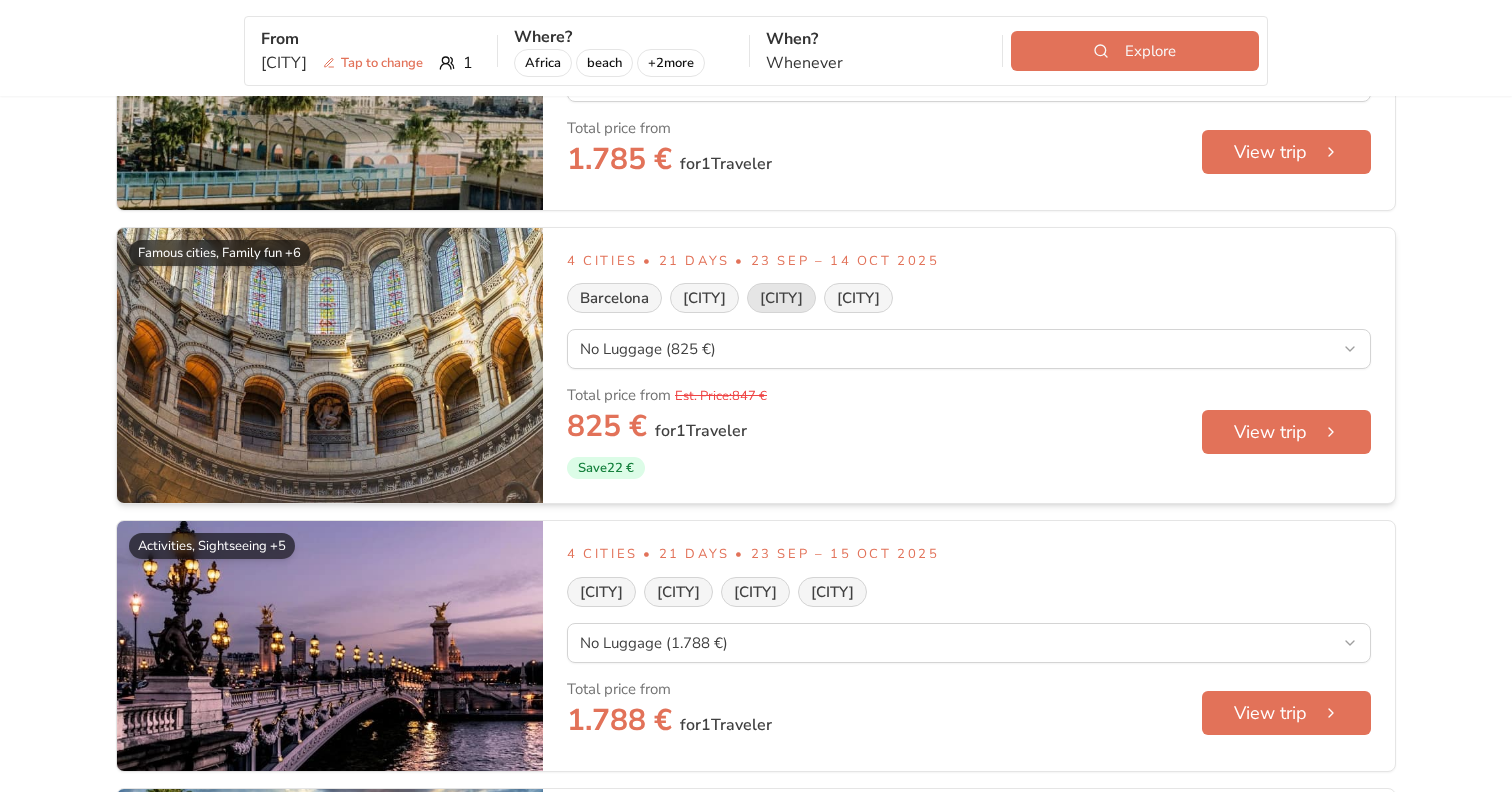 click on "[CITY]" at bounding box center (781, 298) 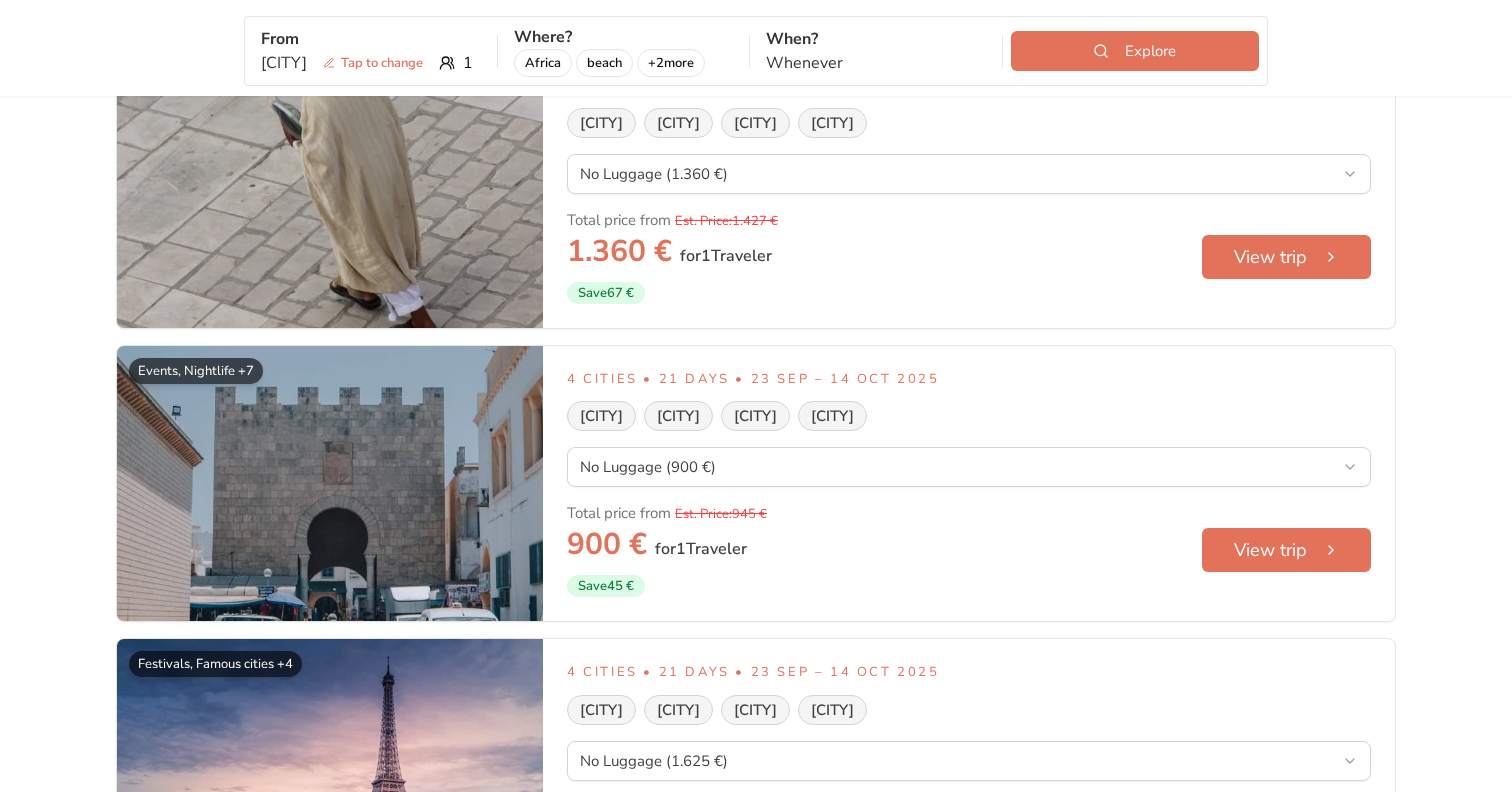 scroll, scrollTop: 0, scrollLeft: 0, axis: both 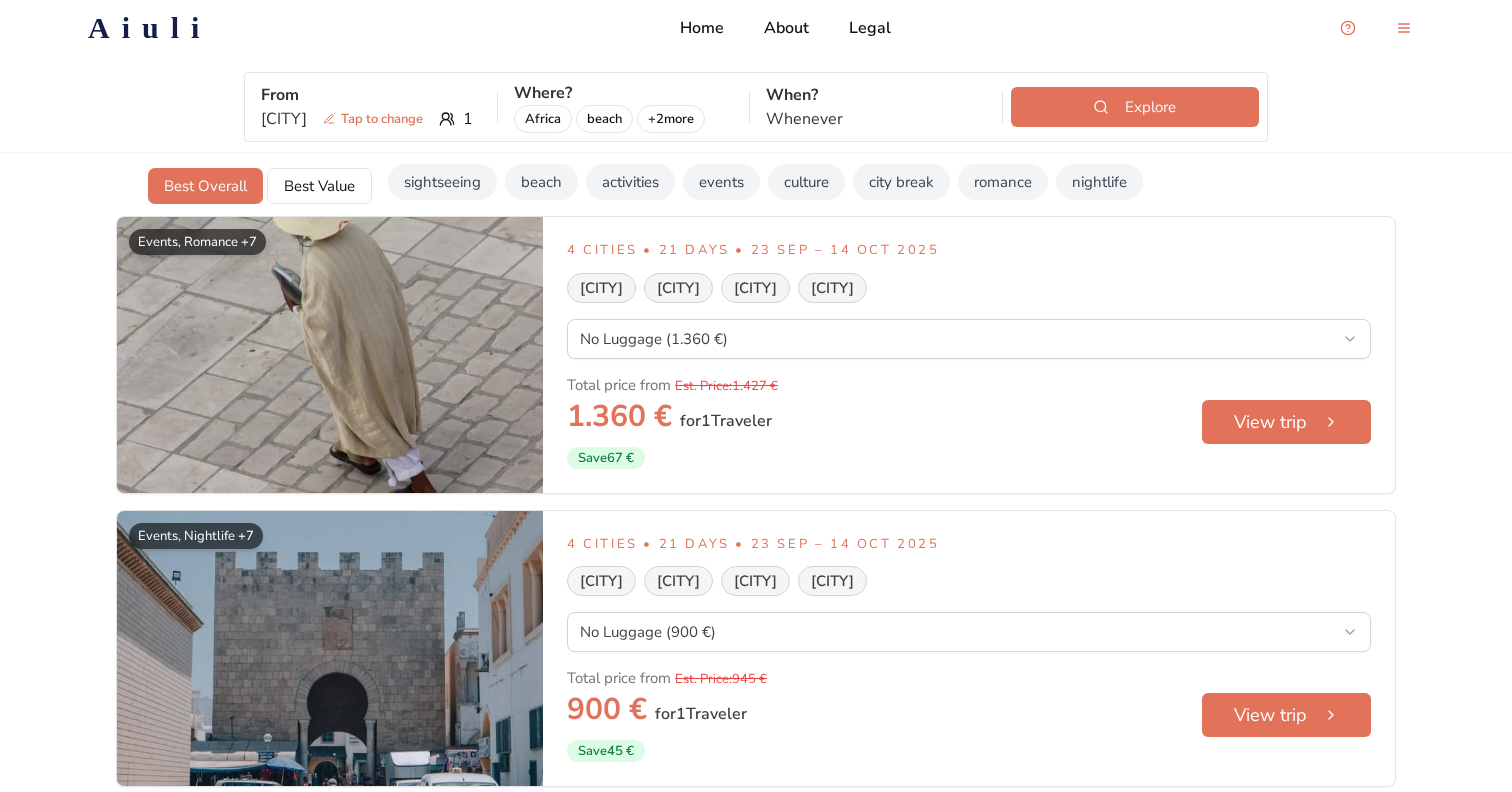 click on "Aiuli" at bounding box center [149, 28] 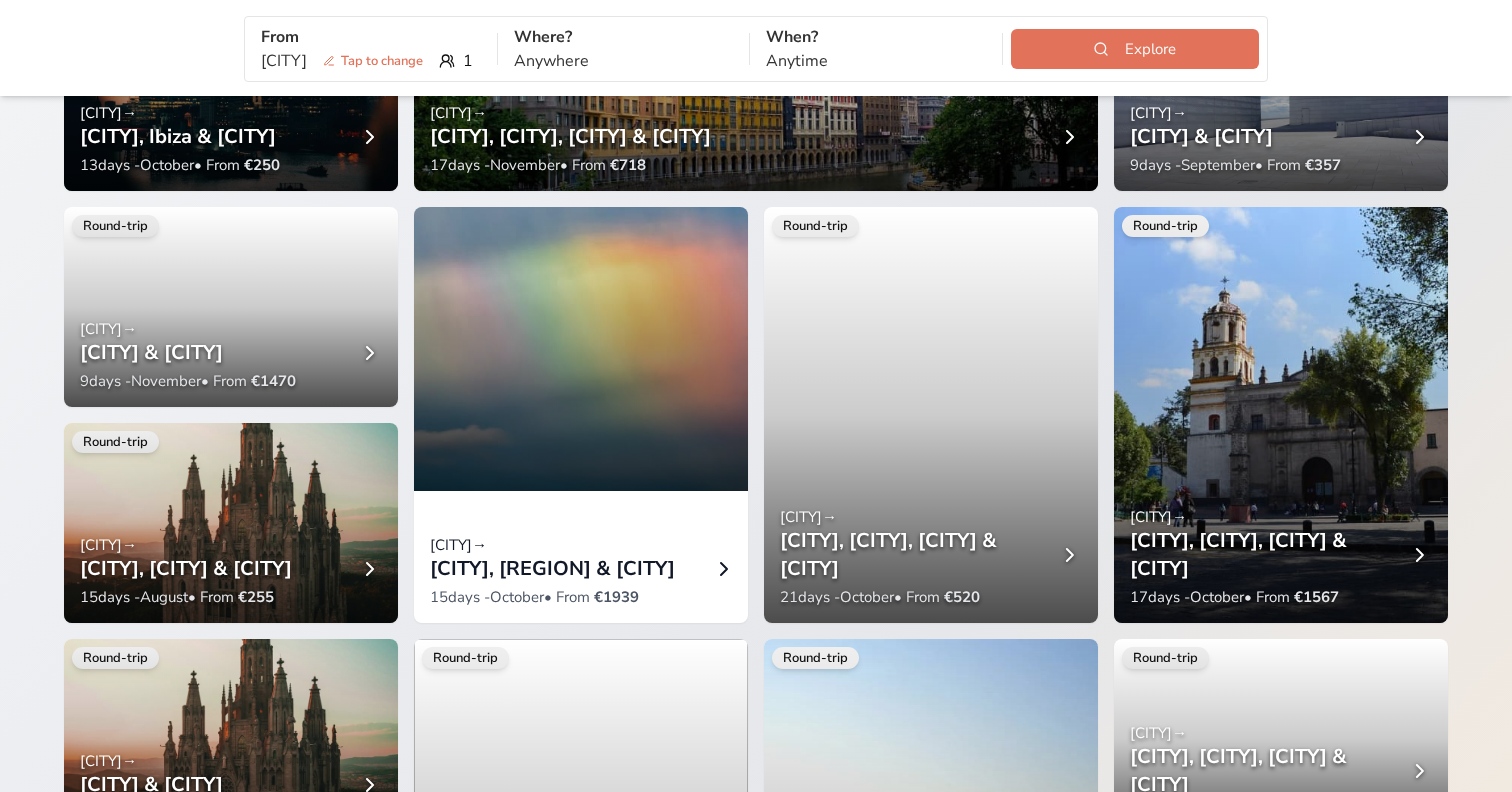 scroll, scrollTop: 254, scrollLeft: 0, axis: vertical 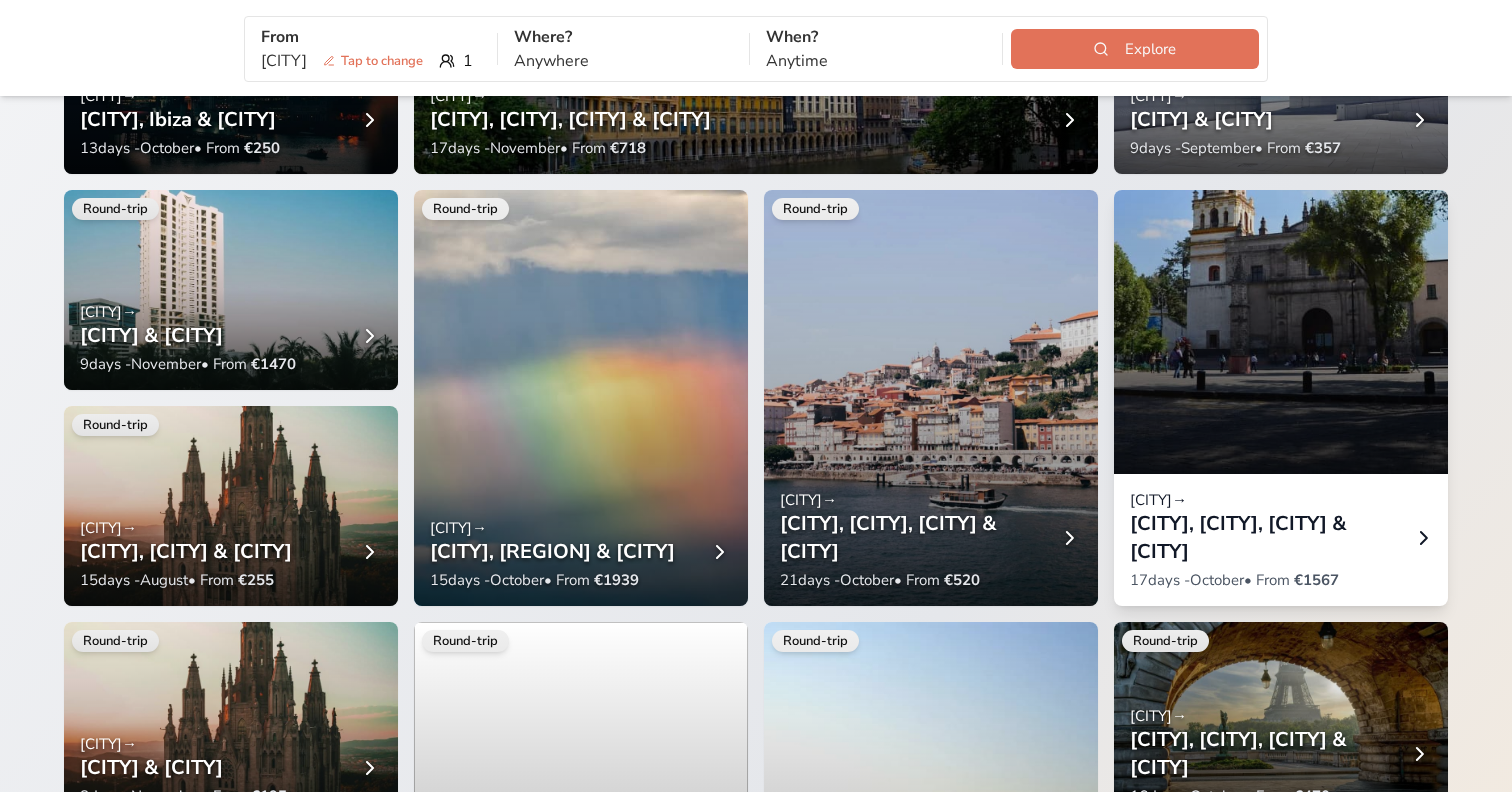 click at bounding box center [1281, 266] 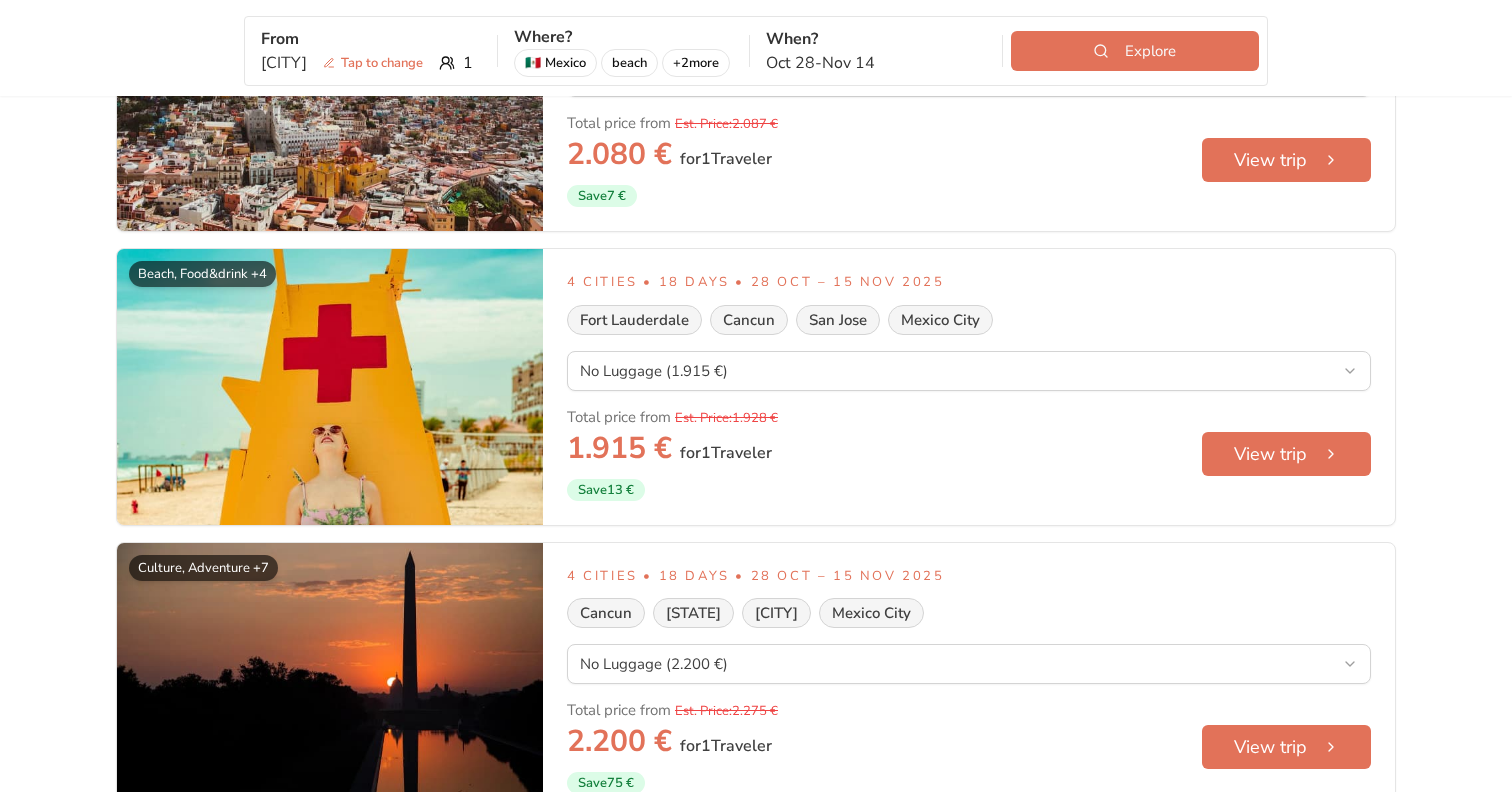 scroll, scrollTop: 4534, scrollLeft: 0, axis: vertical 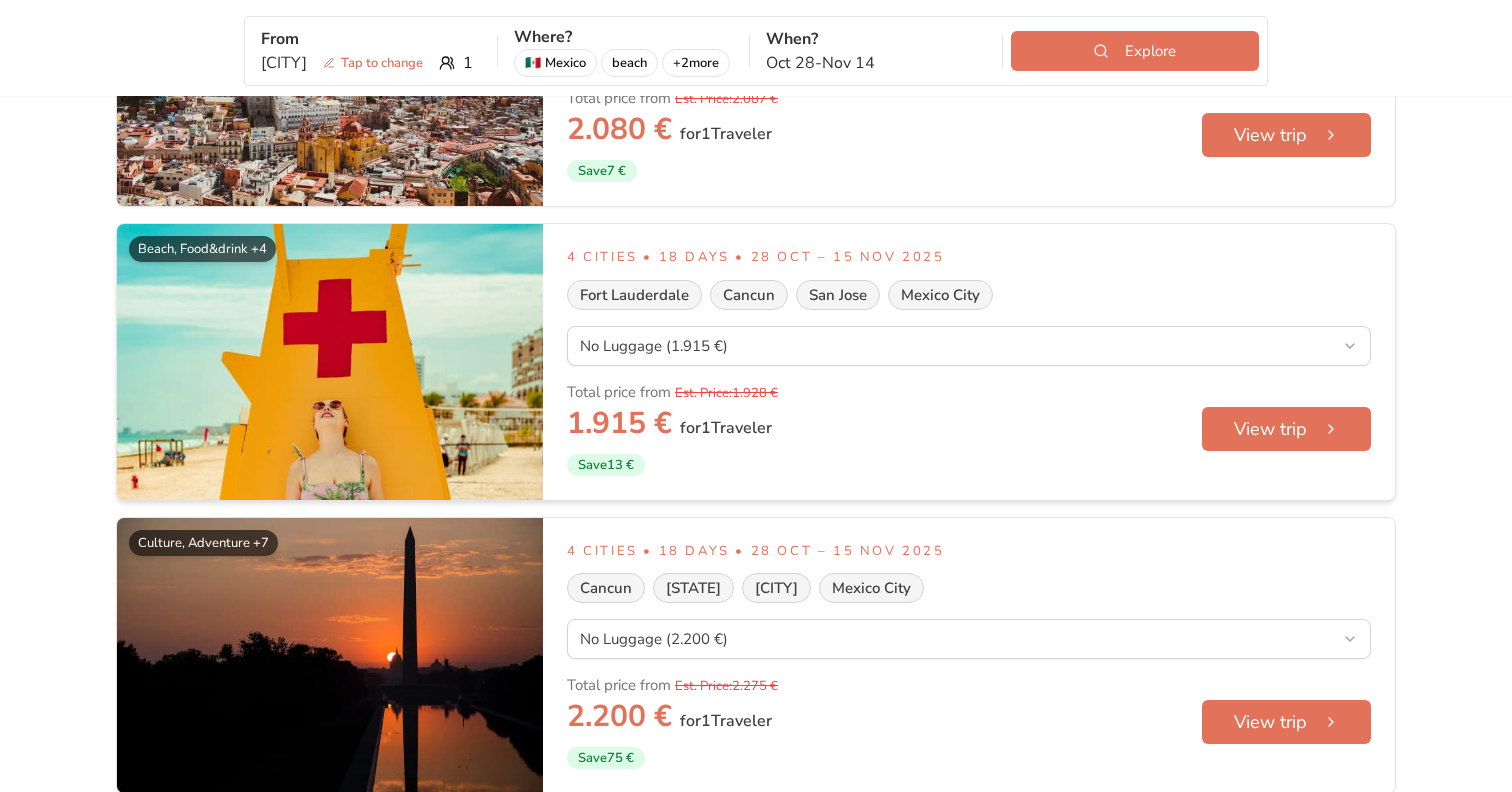 click at bounding box center [330, 362] 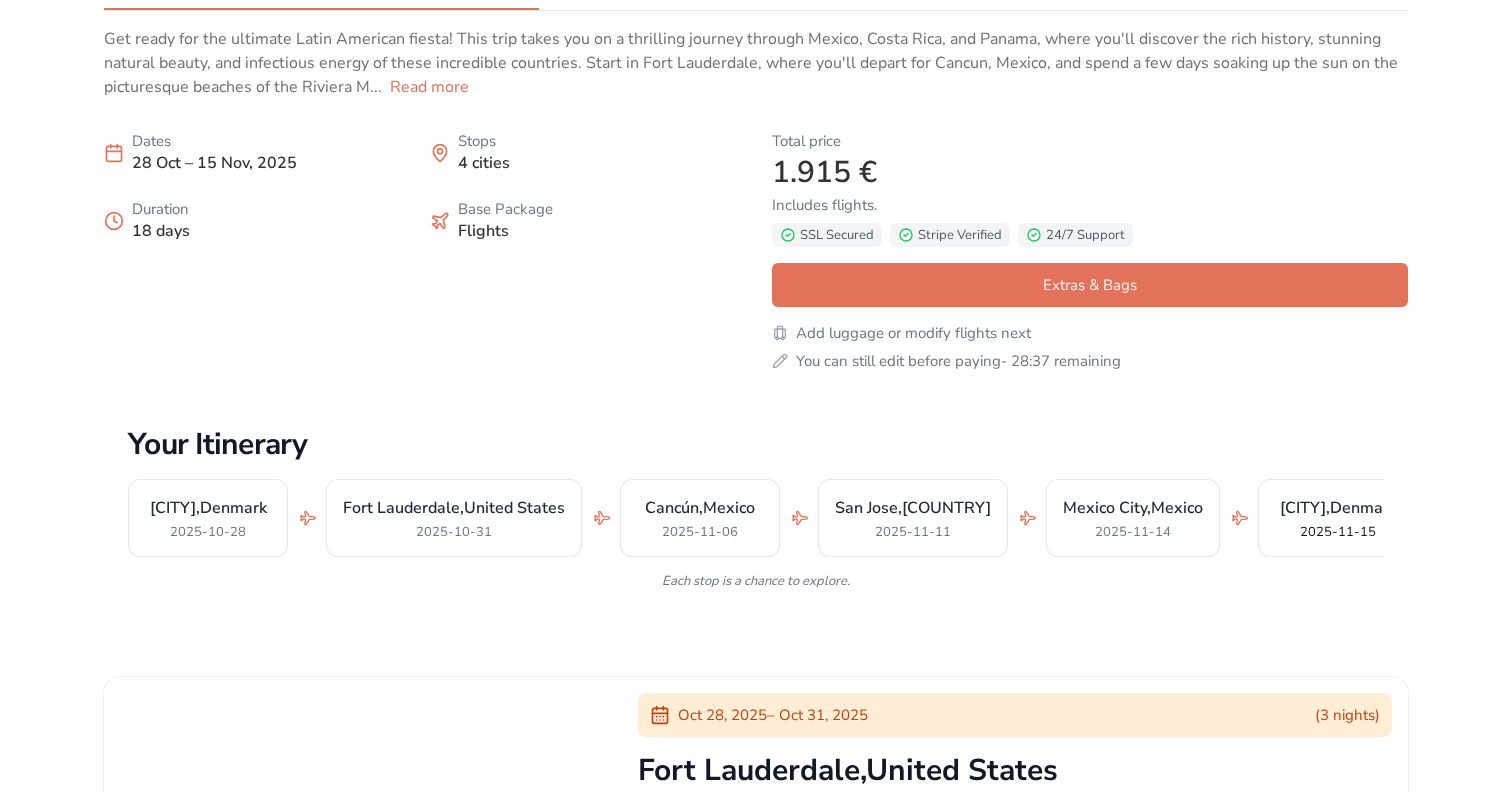 scroll, scrollTop: 562, scrollLeft: 0, axis: vertical 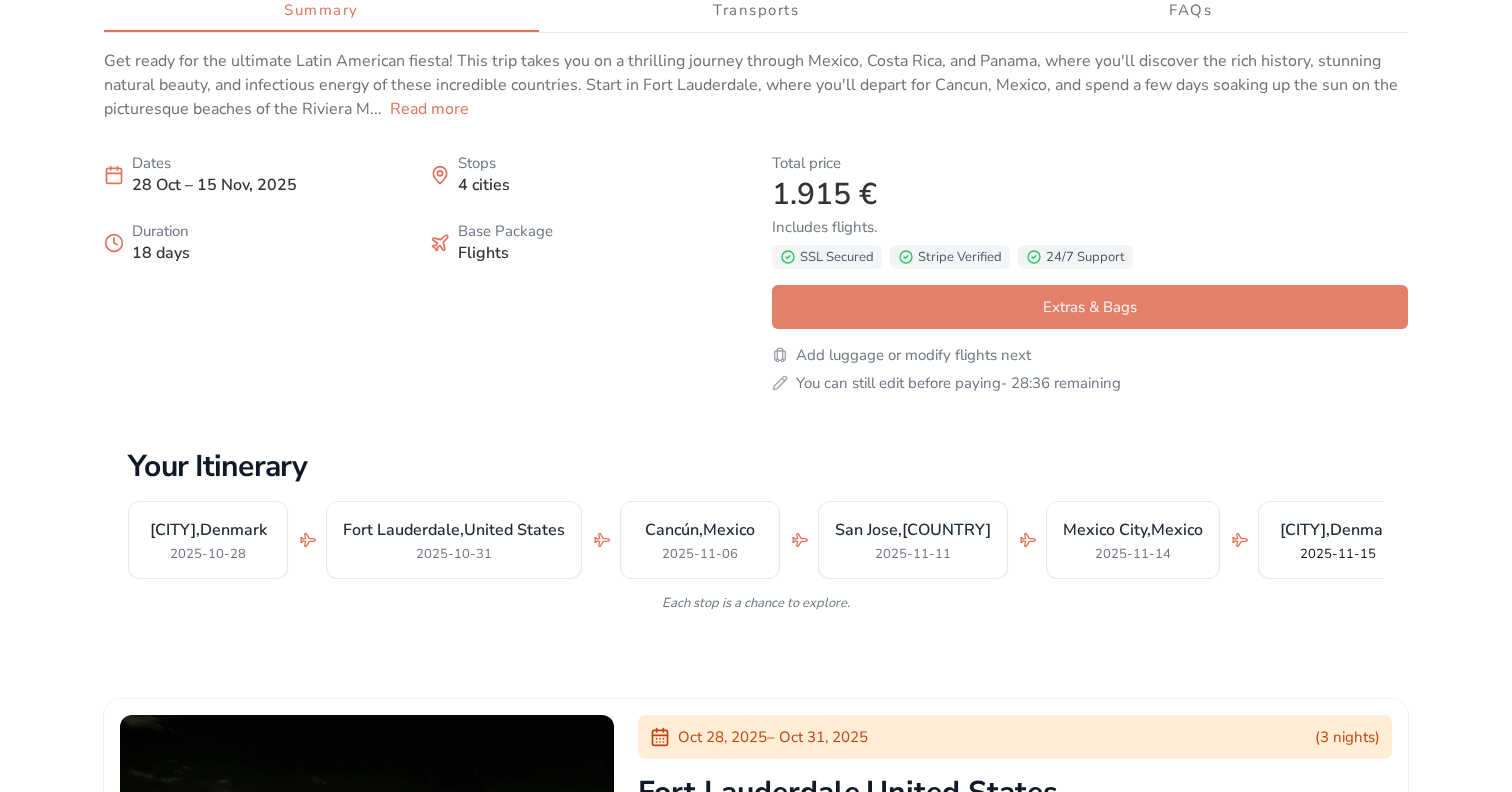 click on "Extras & Bags" at bounding box center (1090, 307) 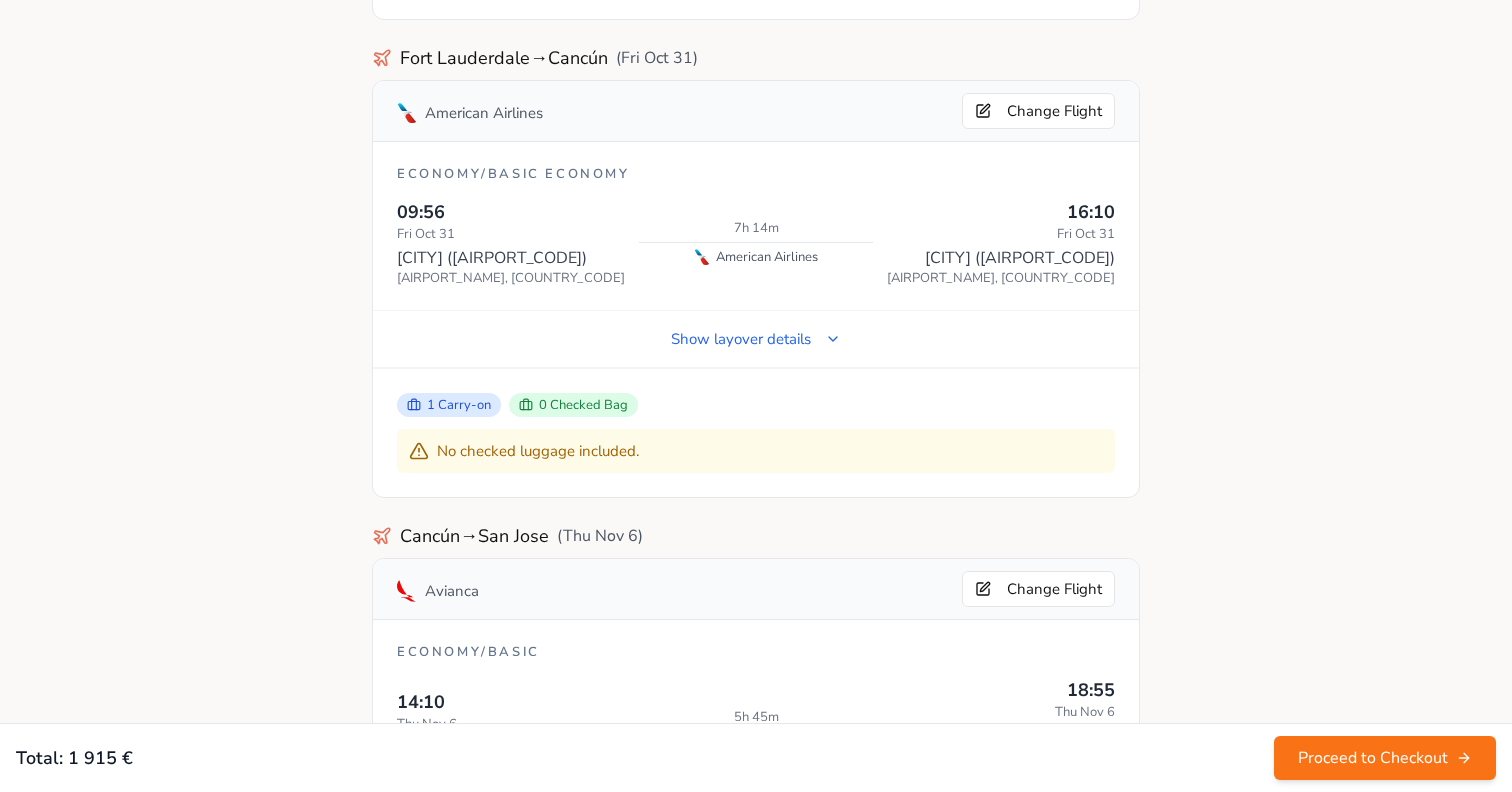 scroll, scrollTop: 1005, scrollLeft: 0, axis: vertical 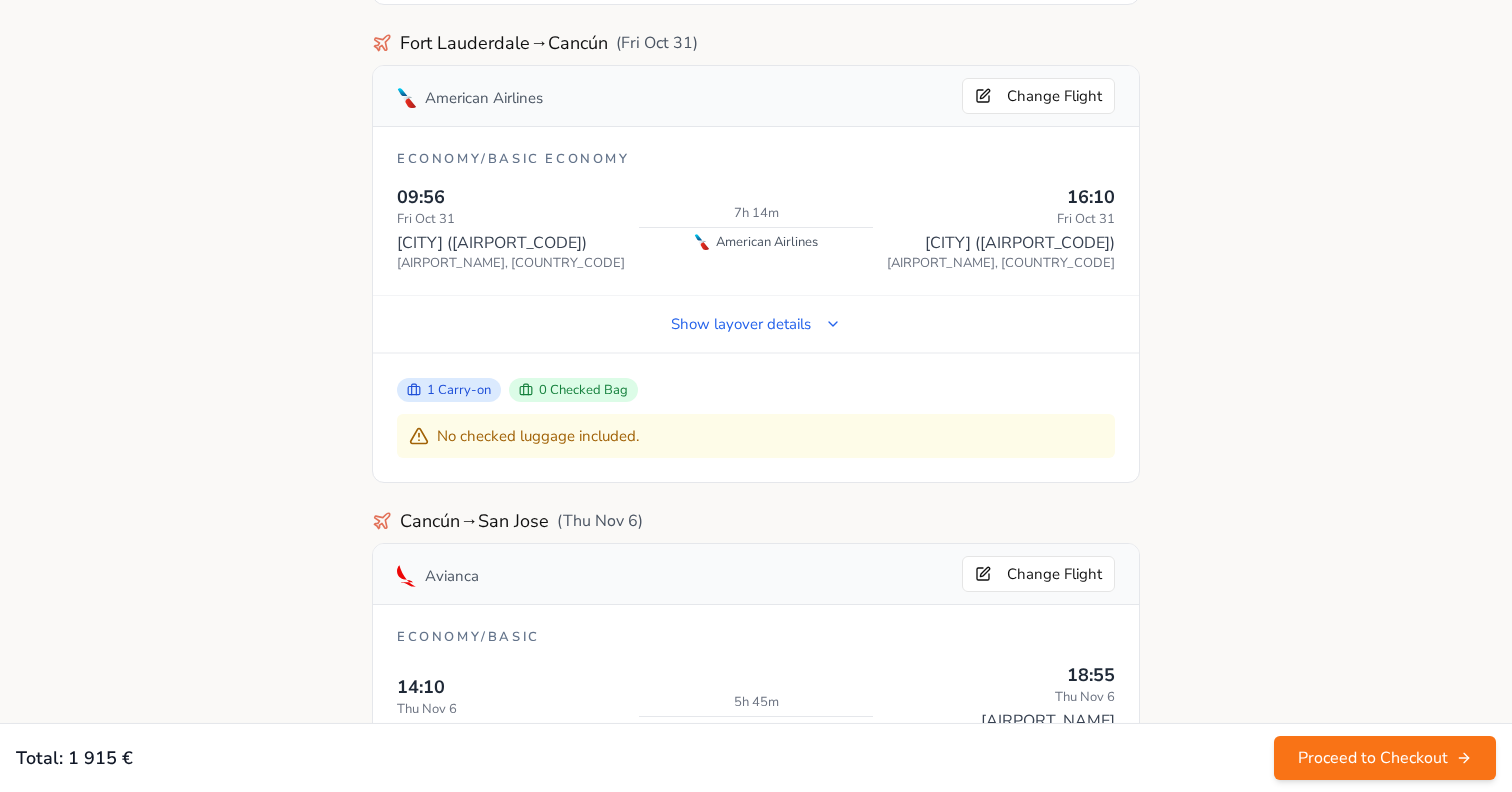 click on "0 Checked Bag" at bounding box center [573, 390] 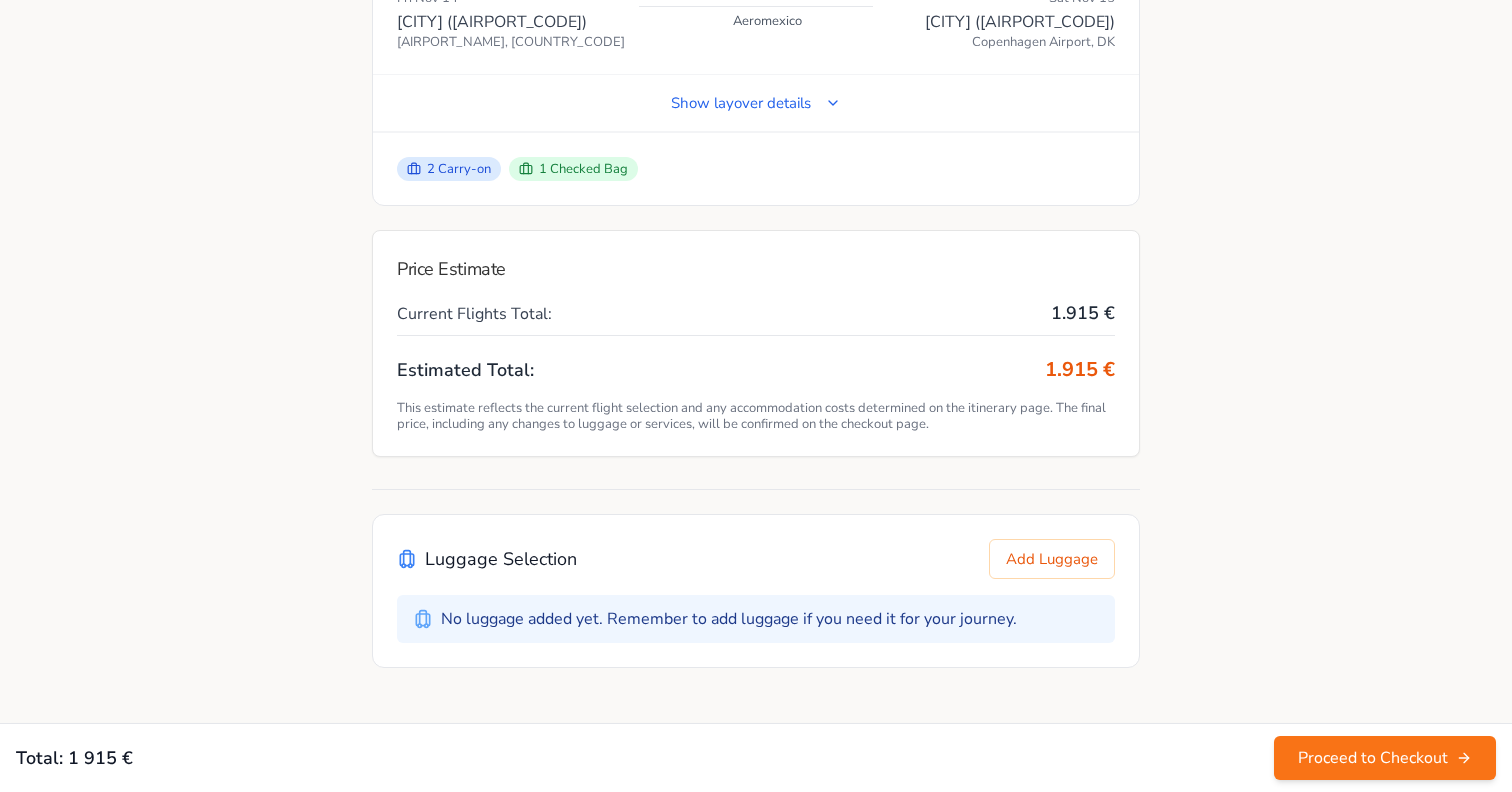scroll, scrollTop: 2696, scrollLeft: 0, axis: vertical 